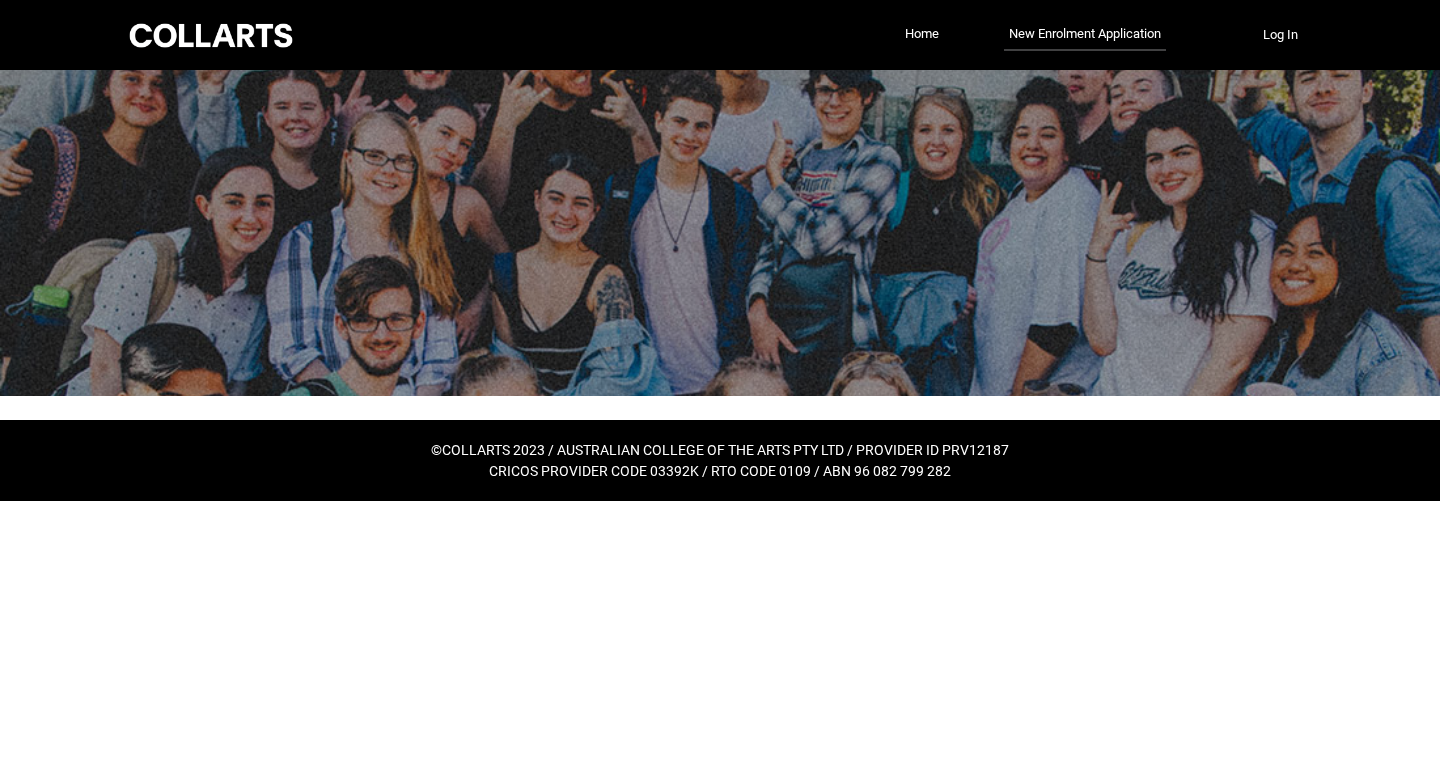 scroll, scrollTop: 0, scrollLeft: 0, axis: both 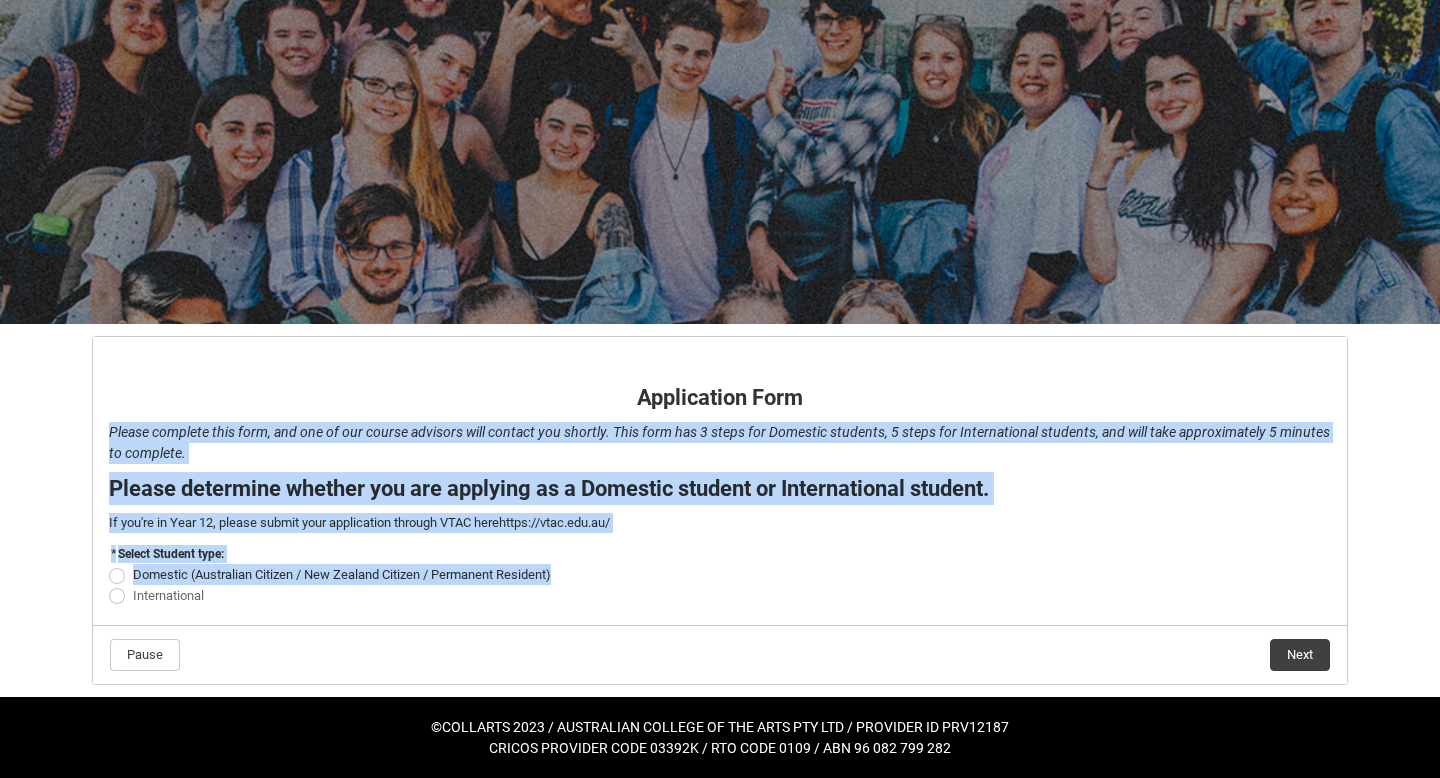 drag, startPoint x: 265, startPoint y: 420, endPoint x: 718, endPoint y: 610, distance: 491.23212 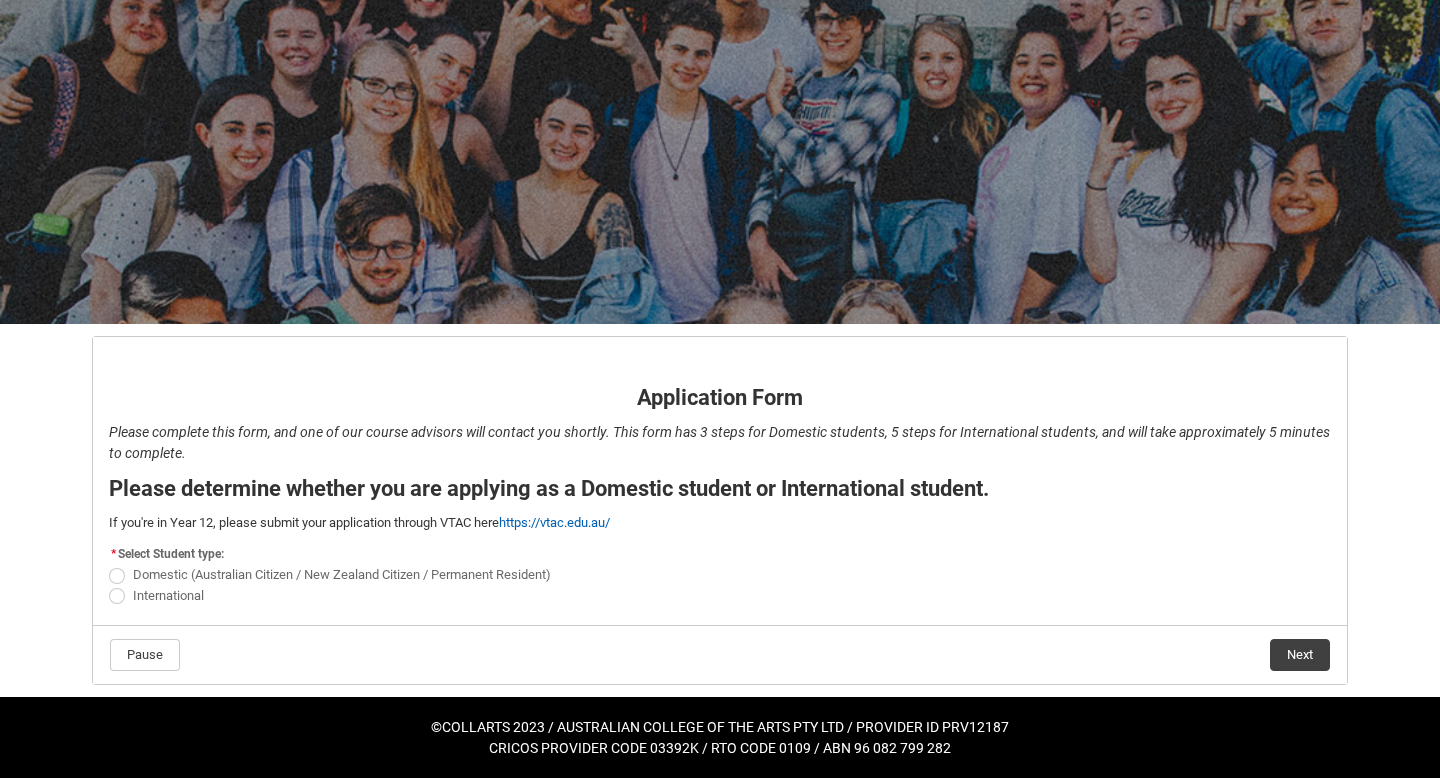 click on "* Select Student type: Domestic (Australian Citizen / New Zealand Citizen / Permanent Resident) International" 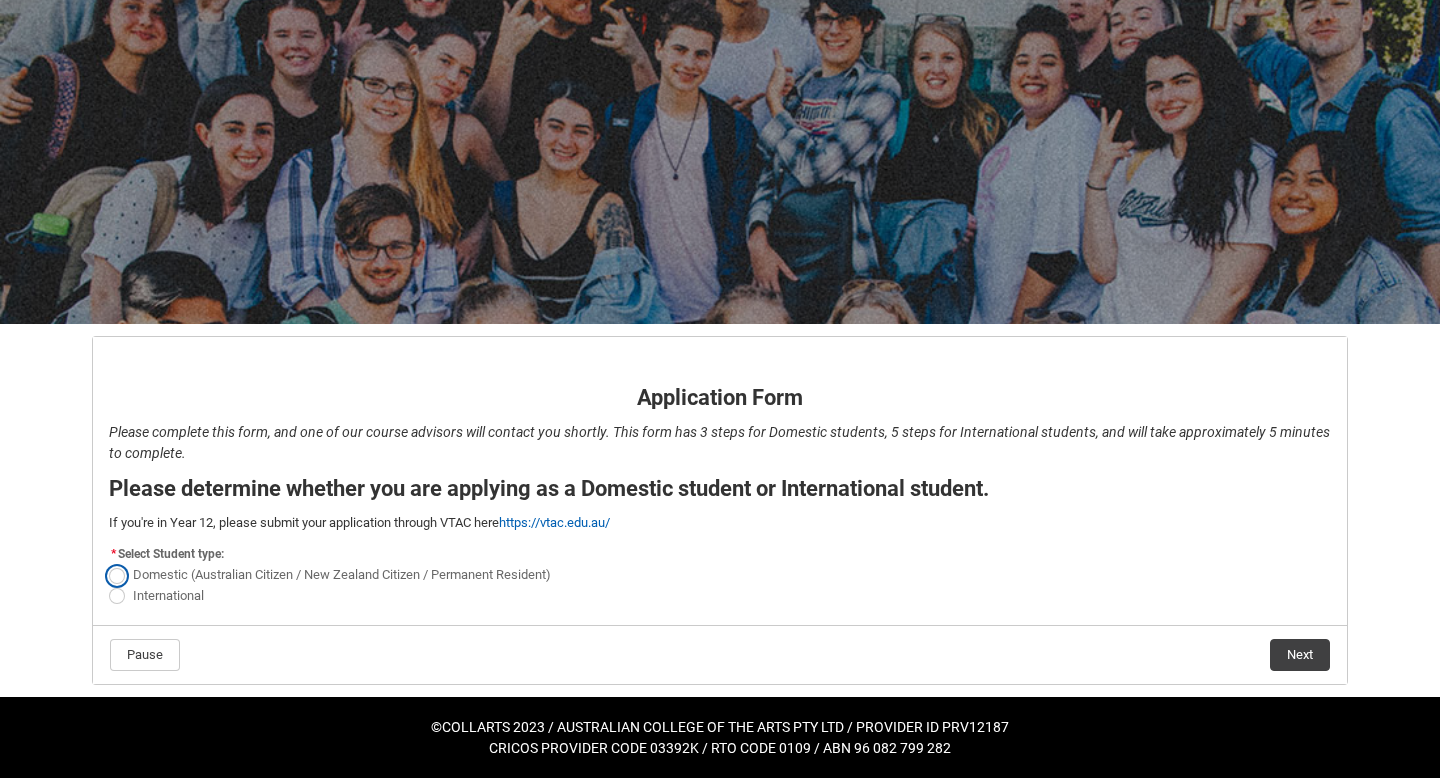 click on "Domestic (Australian Citizen / New Zealand Citizen / Permanent Resident)" at bounding box center (108, 564) 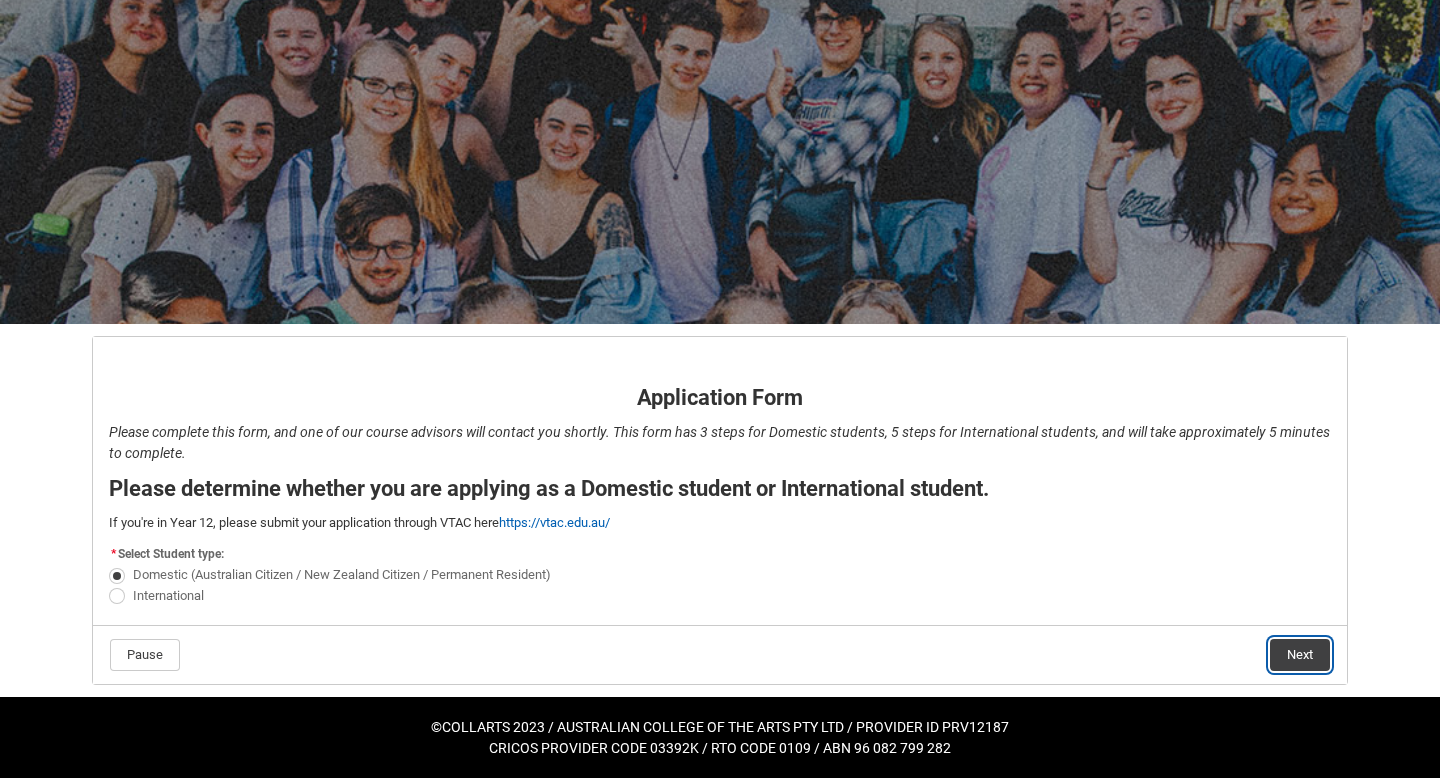 click on "Next" 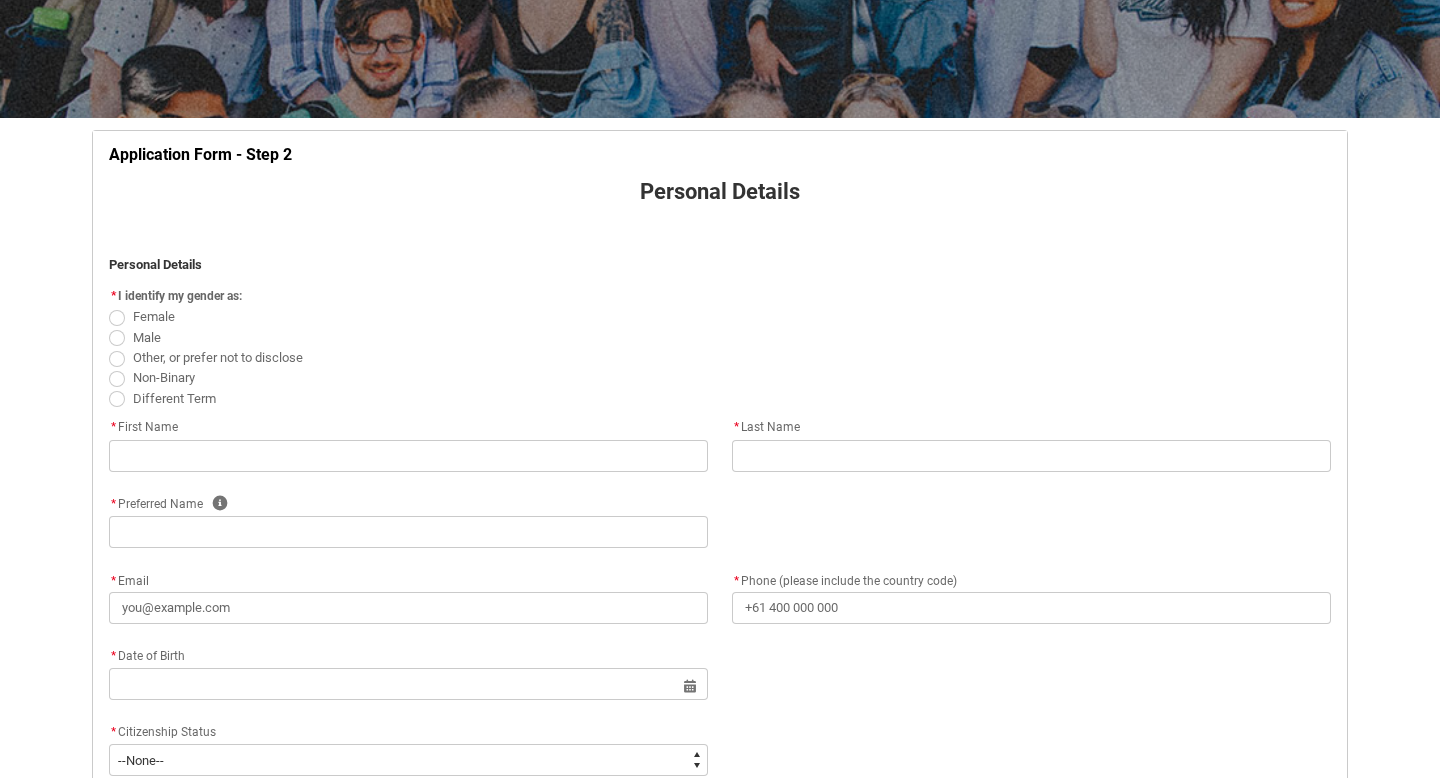 scroll, scrollTop: 316, scrollLeft: 0, axis: vertical 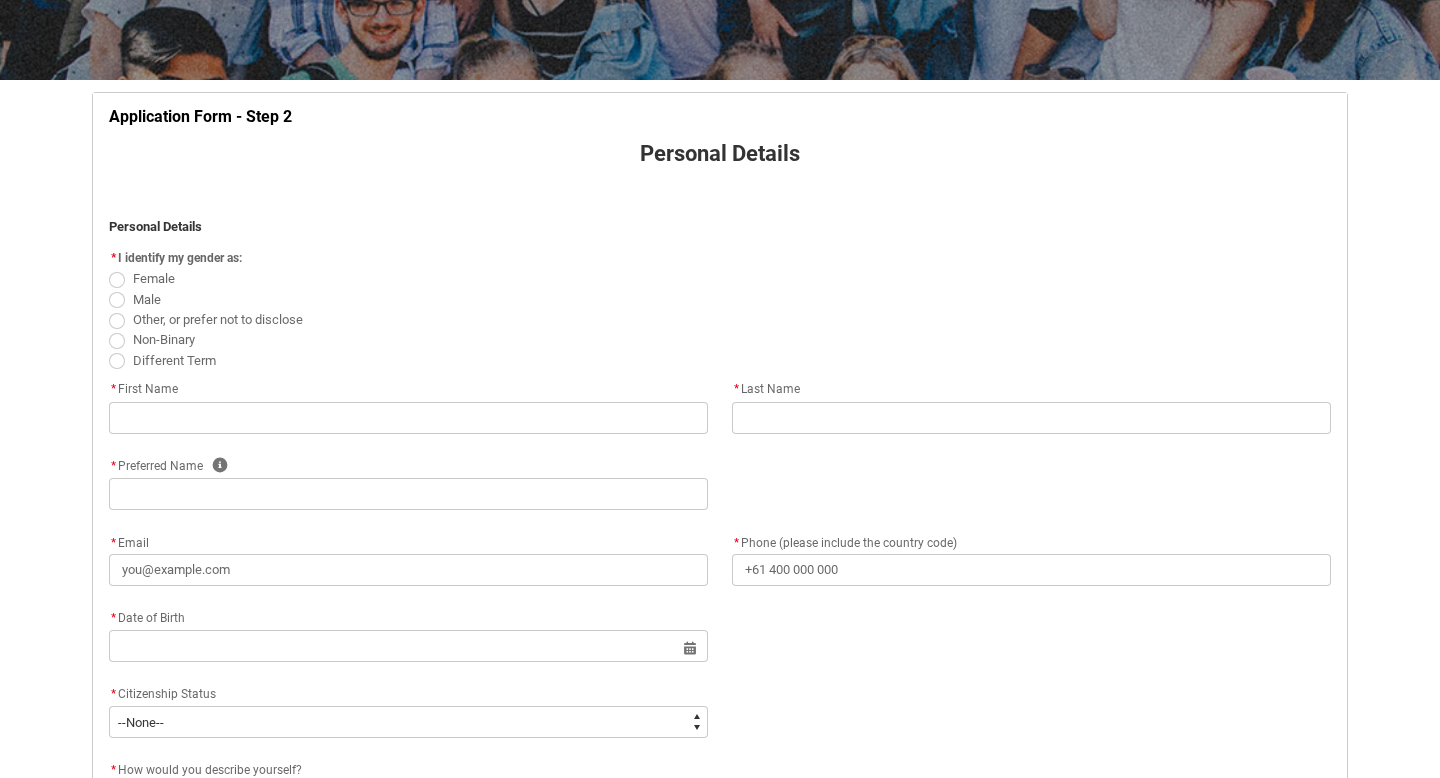 click at bounding box center [117, 280] 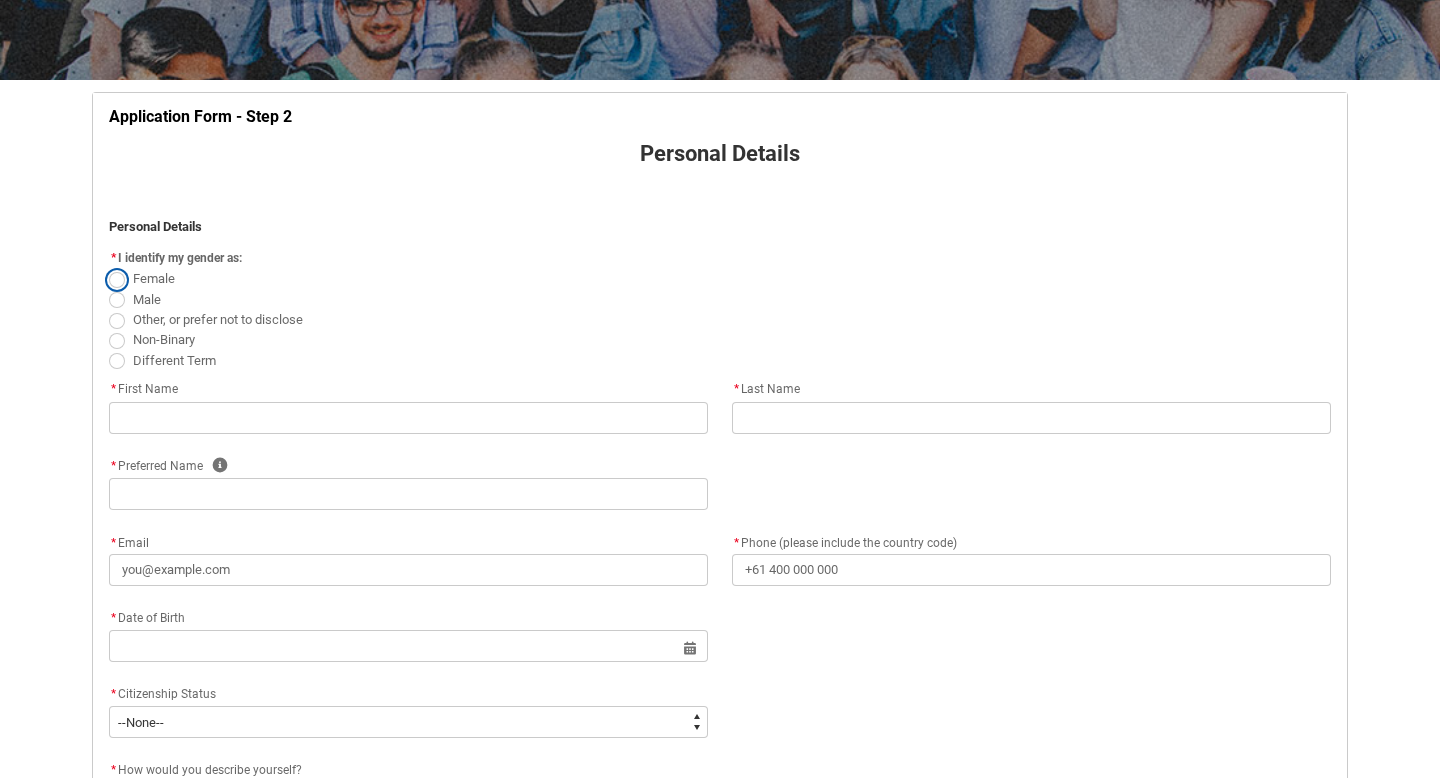 click on "Female" at bounding box center (108, 268) 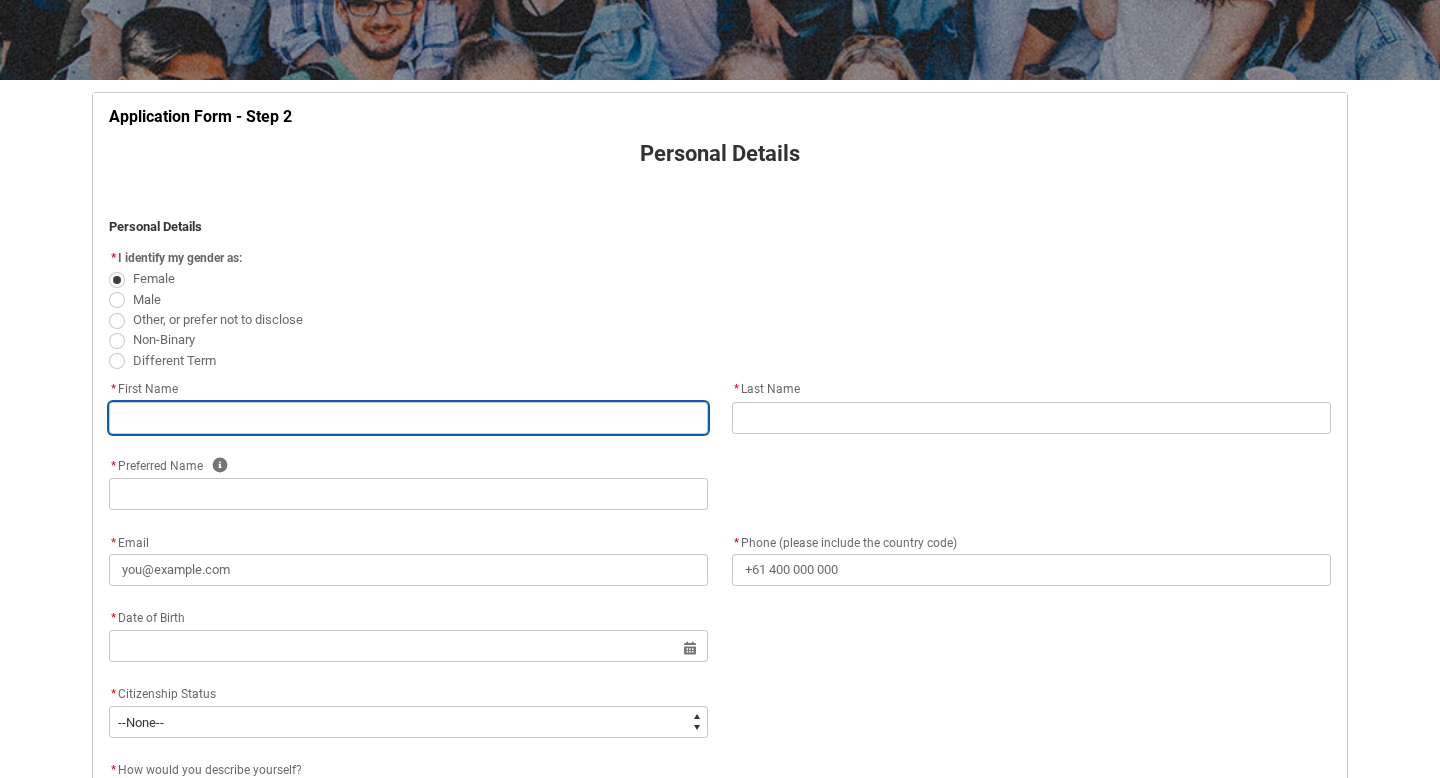 click at bounding box center (408, 418) 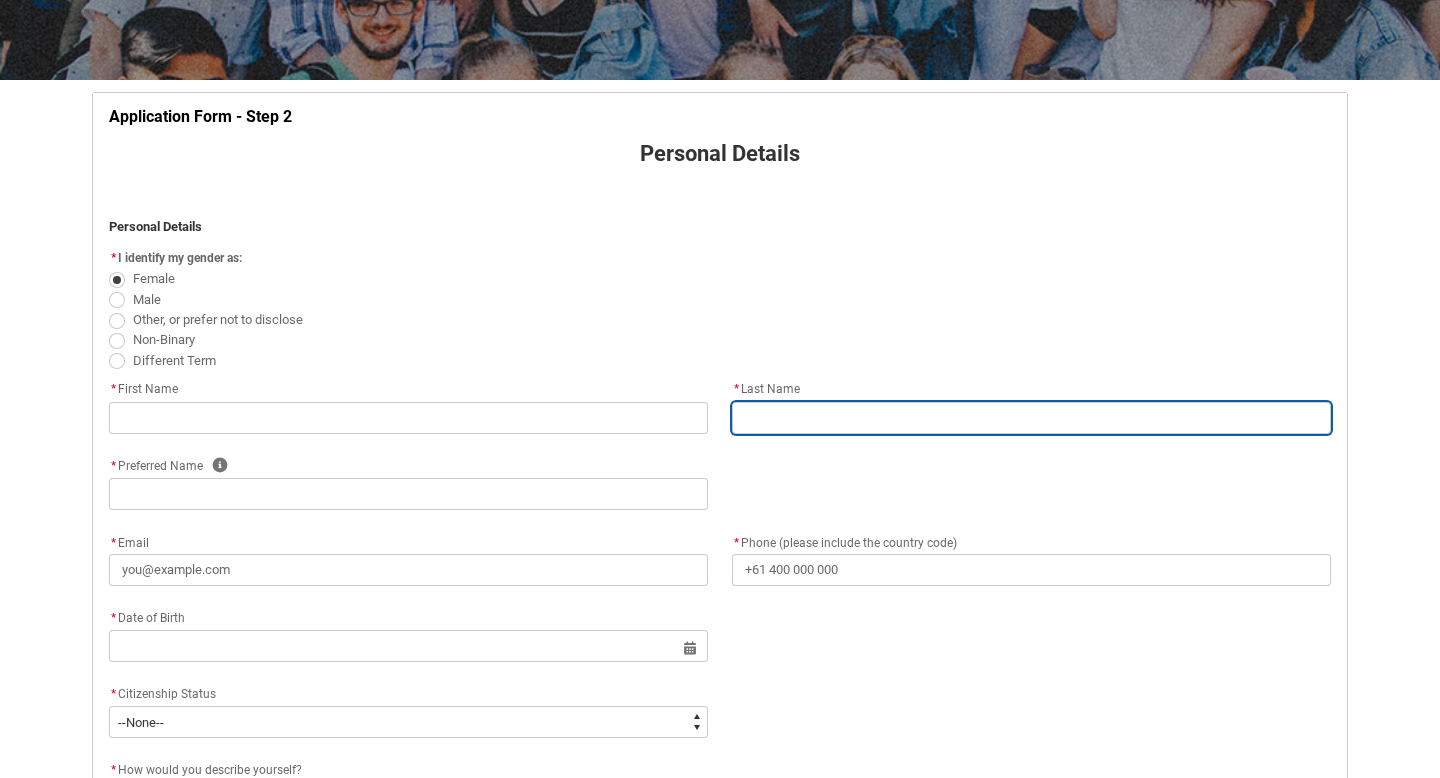 type on "Beusmans" 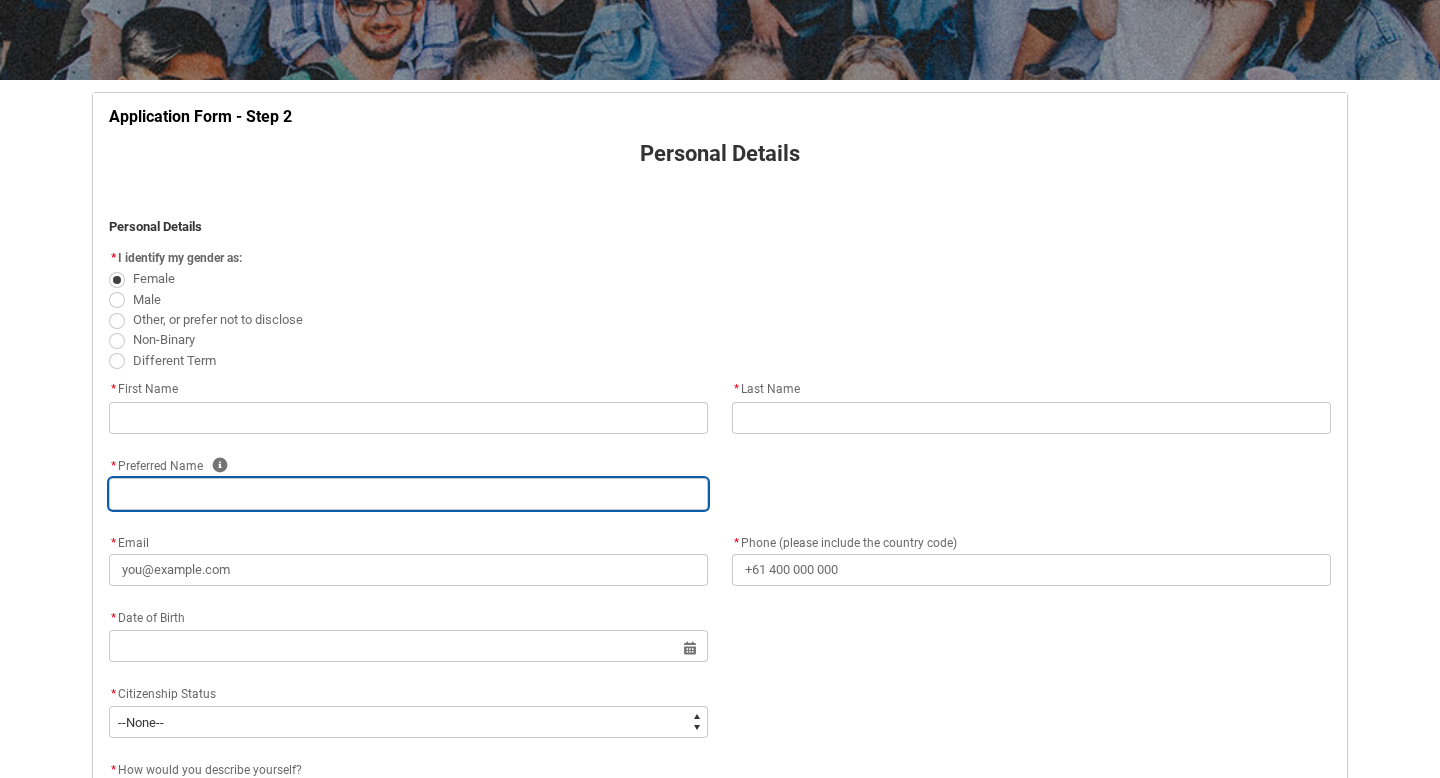 type on "[FIRST]" 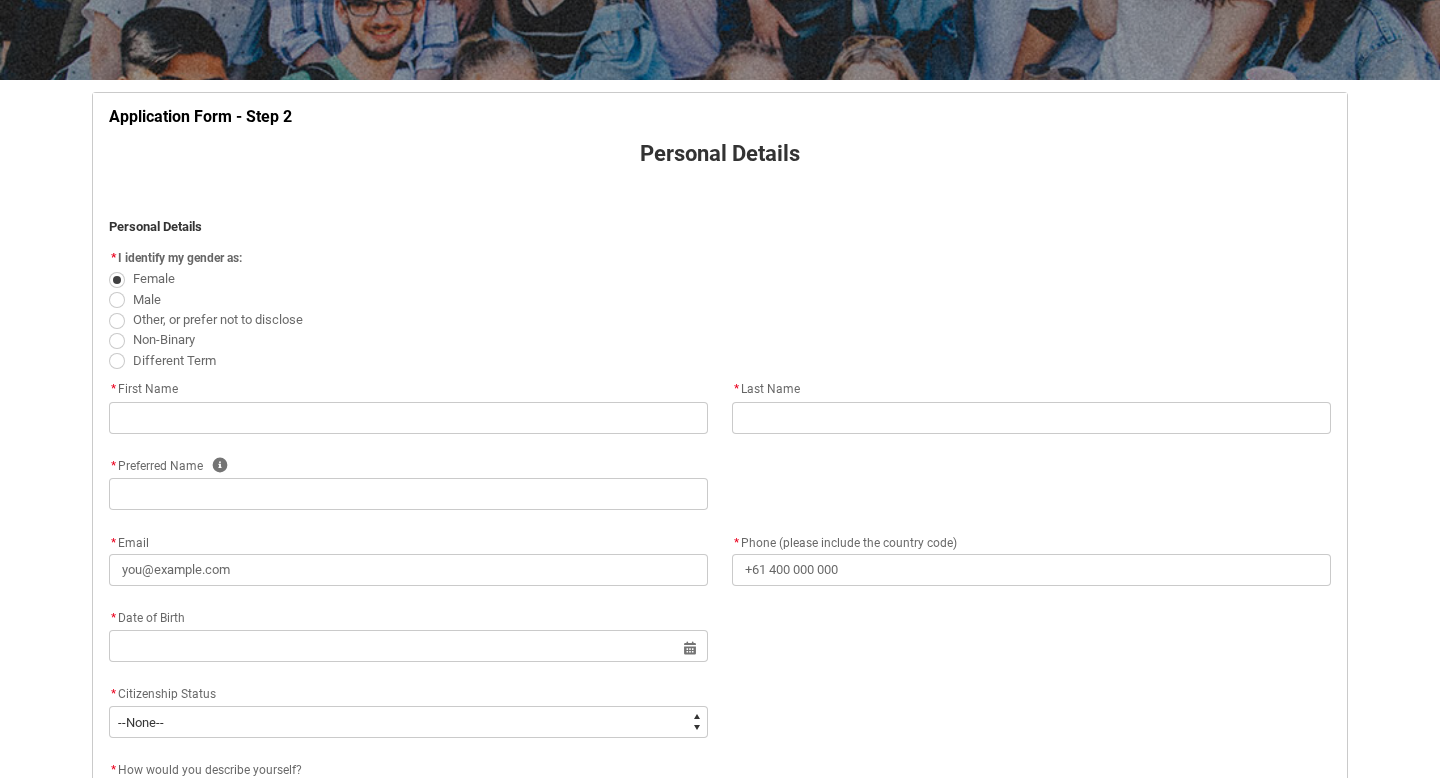 type on "[EMAIL]" 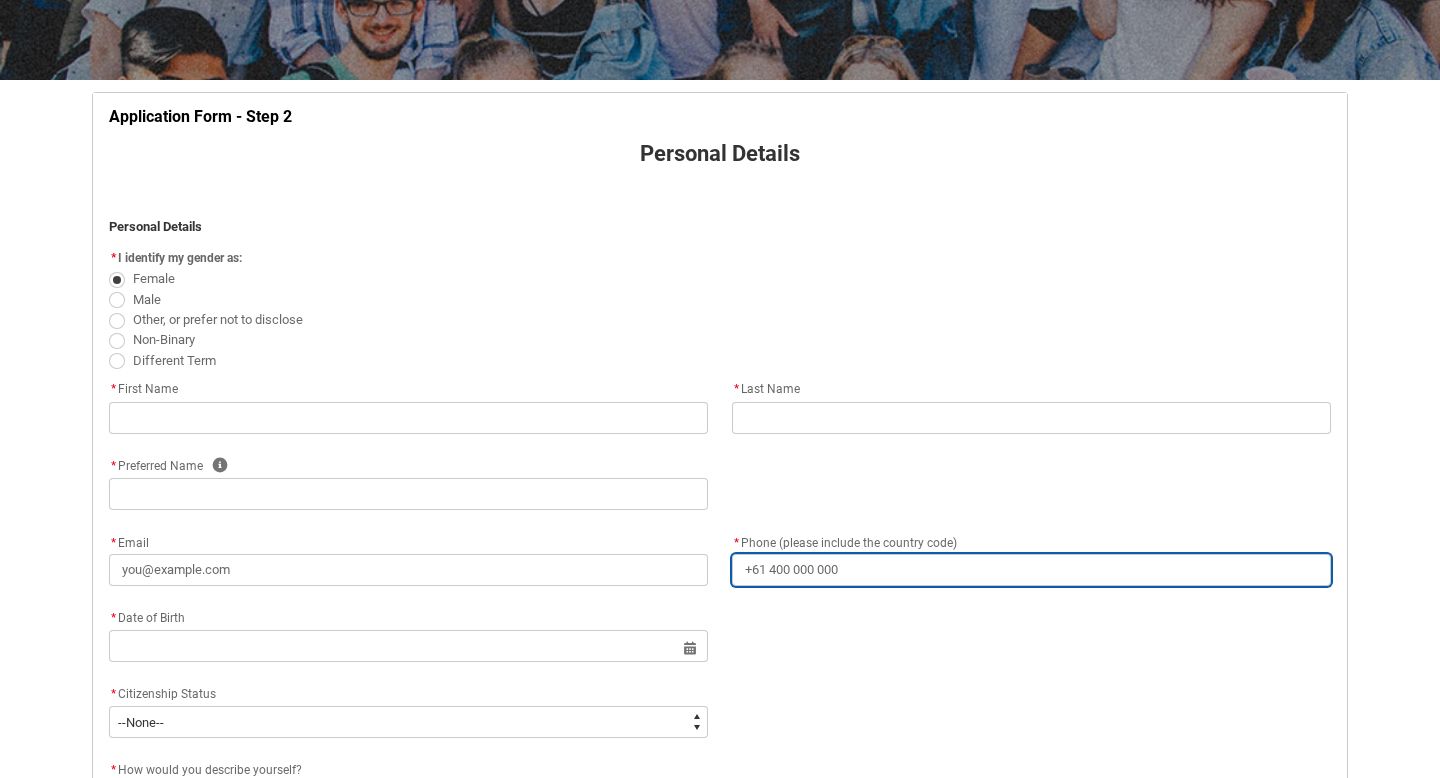 type on "77 Braund Avenue" 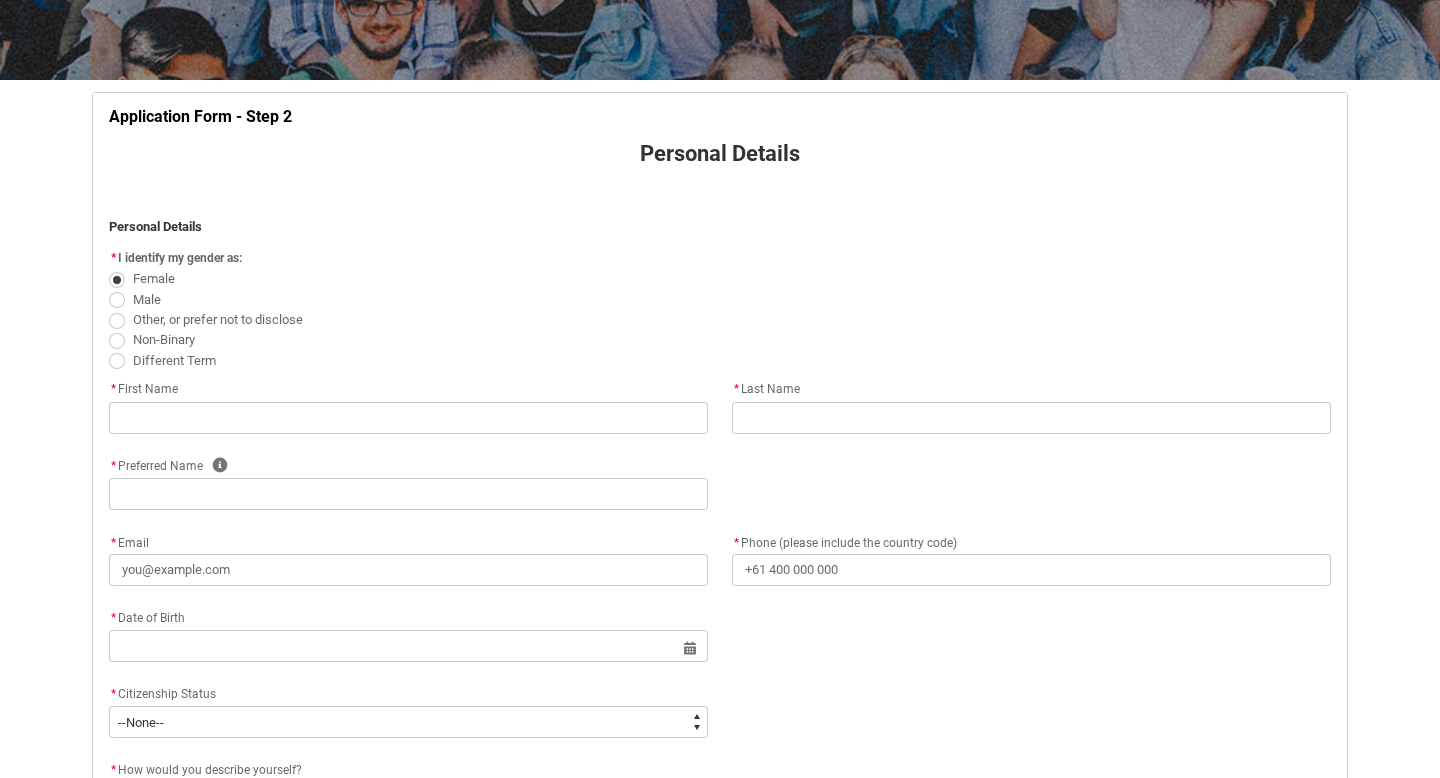 type on "Bell Post Hill" 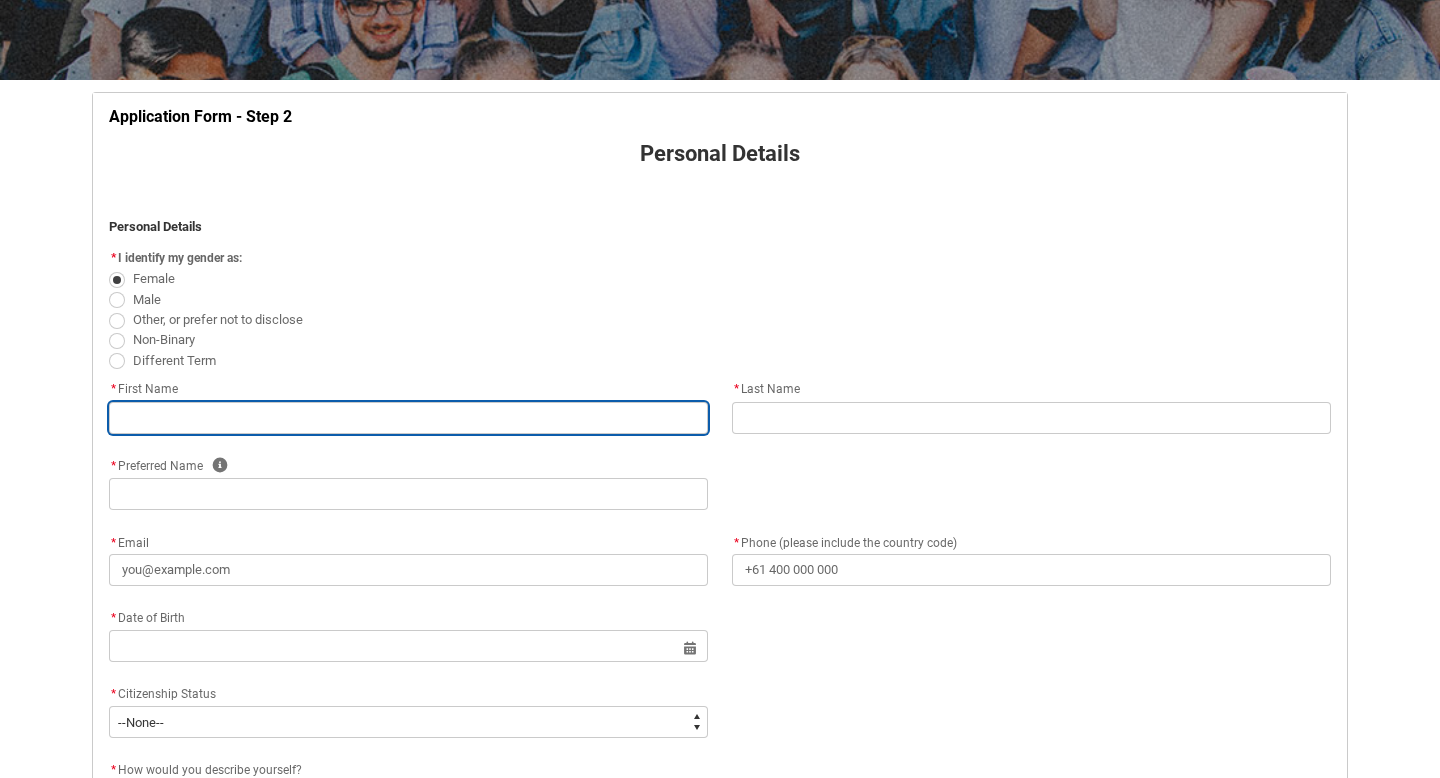 type on "[FIRST]" 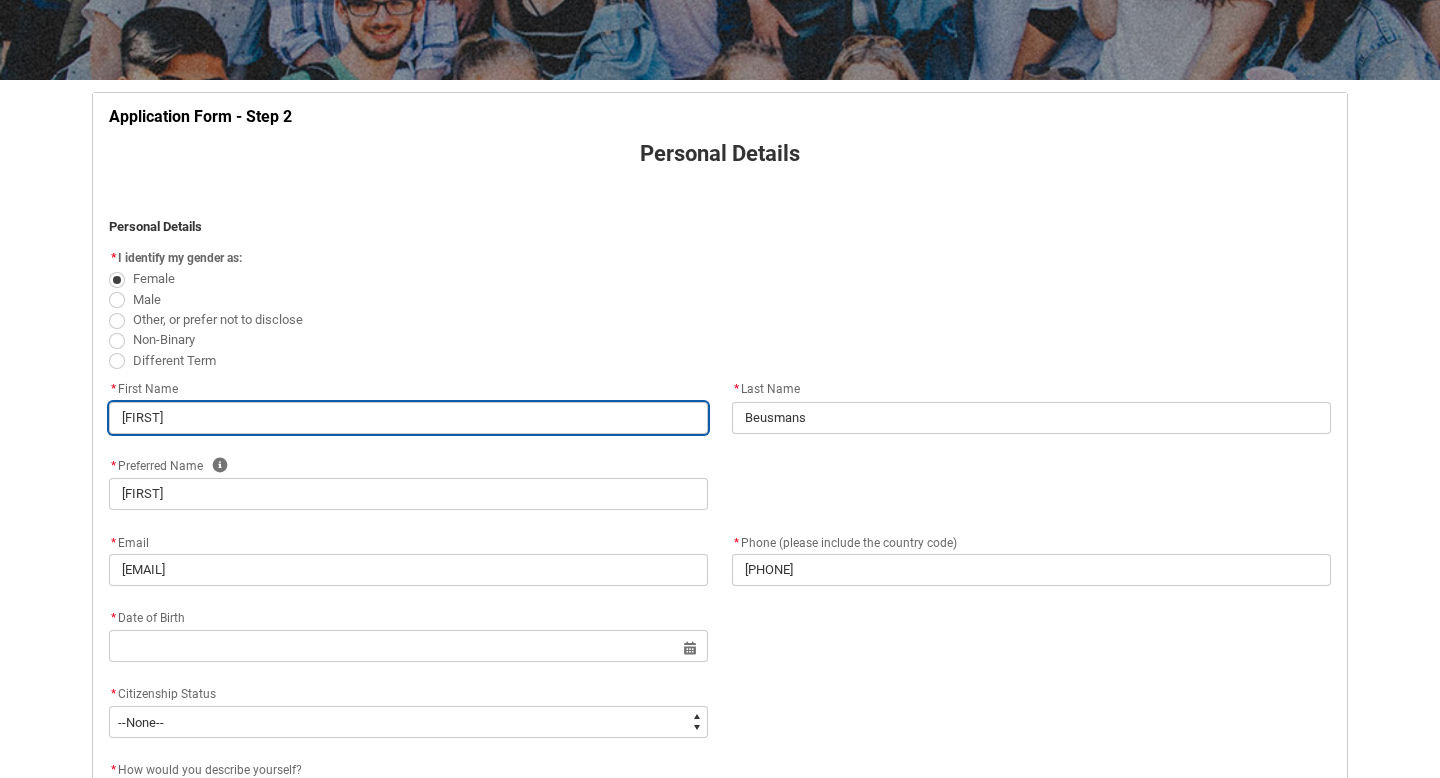 select on "Country_Choice.1101" 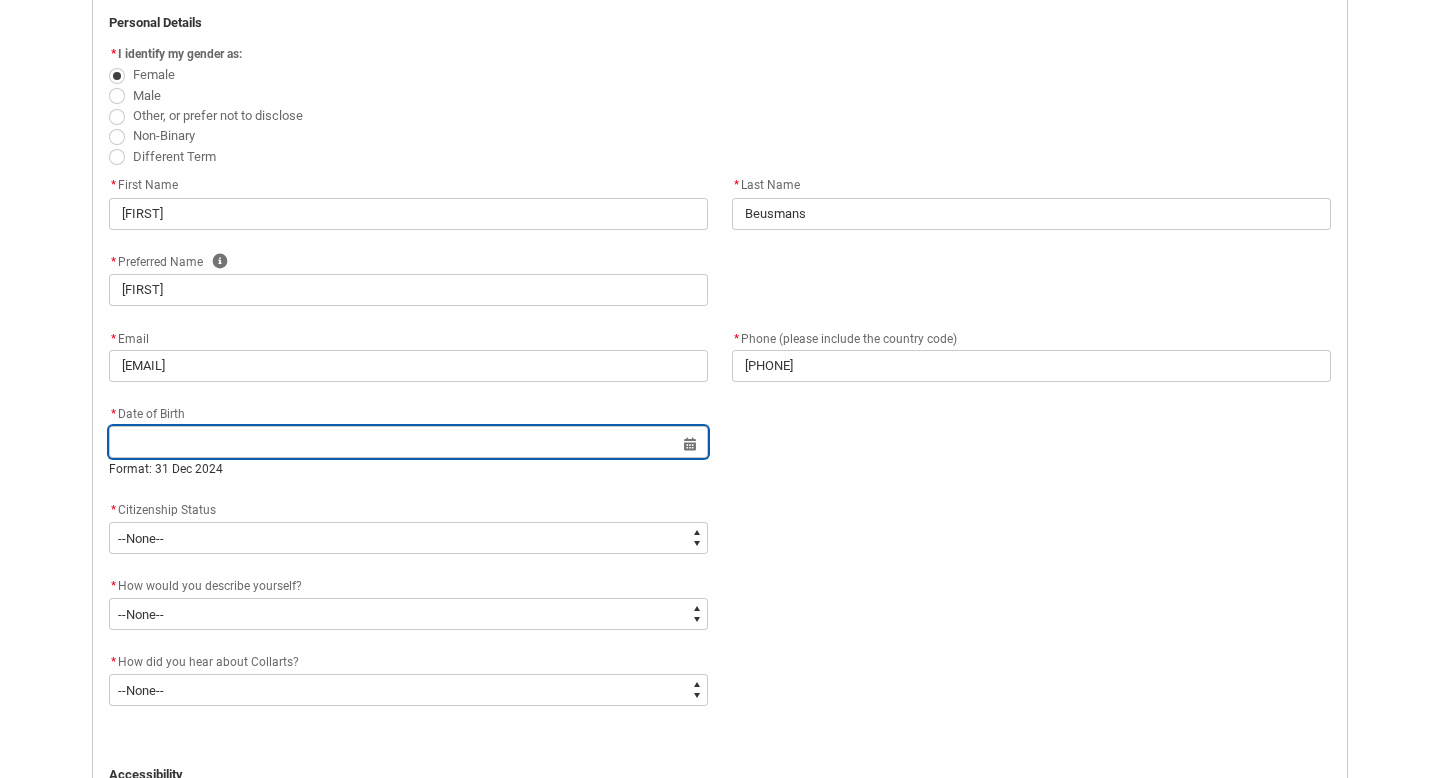 click at bounding box center (408, 442) 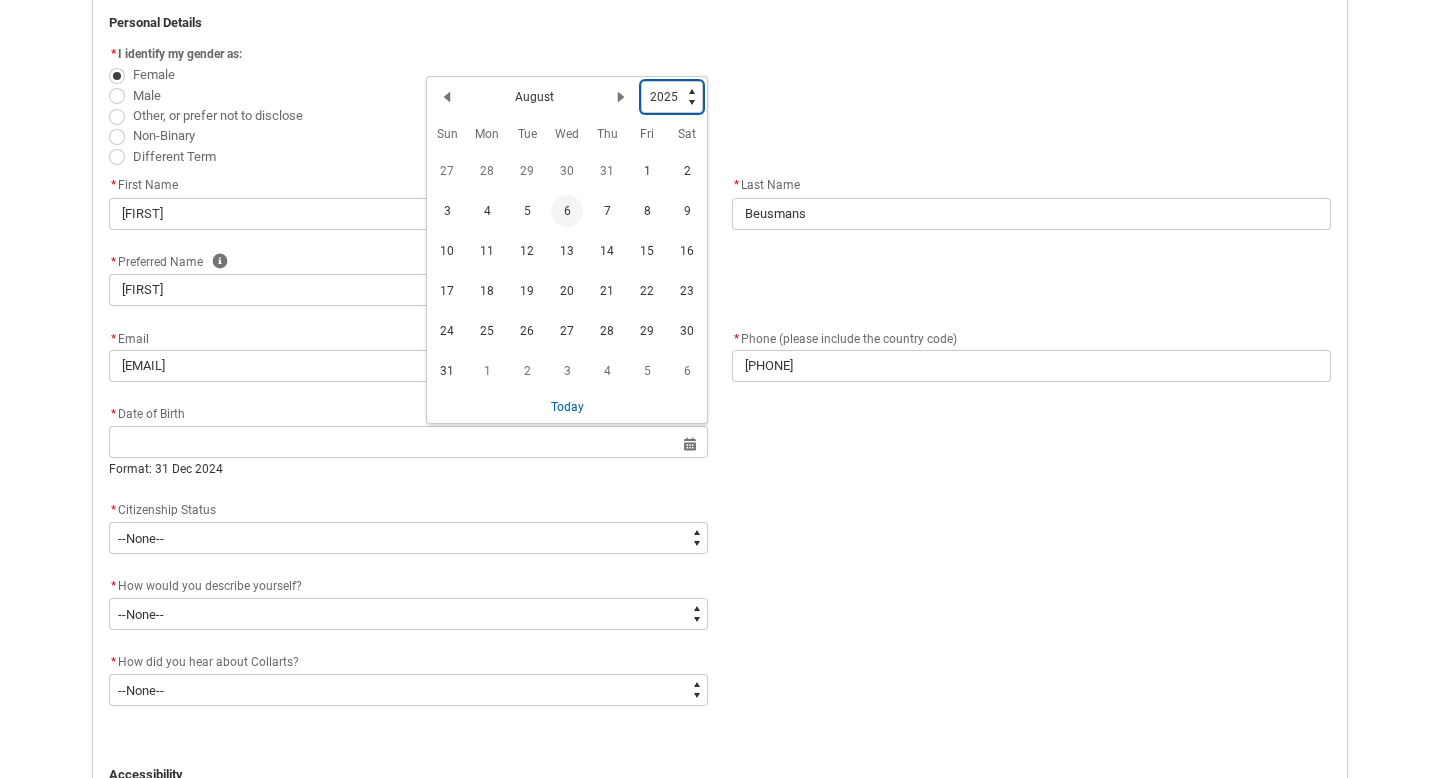 click on "1925 1926 1927 1928 1929 1930 1931 1932 1933 1934 1935 1936 1937 1938 1939 1940 1941 1942 1943 1944 1945 1946 1947 1948 1949 1950 1951 1952 1953 1954 1955 1956 1957 1958 1959 1960 1961 1962 1963 1964 1965 1966 1967 1968 1969 1970 1971 1972 1973 1974 1975 1976 1977 1978 1979 1980 1981 1982 1983 1984 1985 1986 1987 1988 1989 1990 1991 1992 1993 1994 1995 1996 1997 1998 1999 2000 2001 2002 2003 2004 2005 2006 2007 2008 2009 2010 2011 2012 2013 2014 2015 2016 2017 2018 2019 2020 2021 2022 2023 2024 2025 2026 2027 2028 2029 2030 2031 2032 2033 2034 2035 2036 2037 2038 2039 2040 2041 2042 2043 2044 2045 2046 2047 2048 2049 2050 2051 2052 2053 2054 2055 2056 2057 2058 2059 2060 2061 2062 2063 2064 2065 2066 2067 2068 2069 2070 2071 2072 2073 2074 2075 2076 2077 2078 2079 2080 2081 2082 2083 2084 2085 2086 2087 2088 2089 2090 2091 2092 2093 2094 2095 2096 2097 2098 2099 2100 2101 2102 2103 2104 2105 2106 2107 2108 2109 2110 2111 2112 2113 2114 2115 2116 2117 2118 2119 2120 2121 2122 2123 2124 2125" at bounding box center [672, 97] 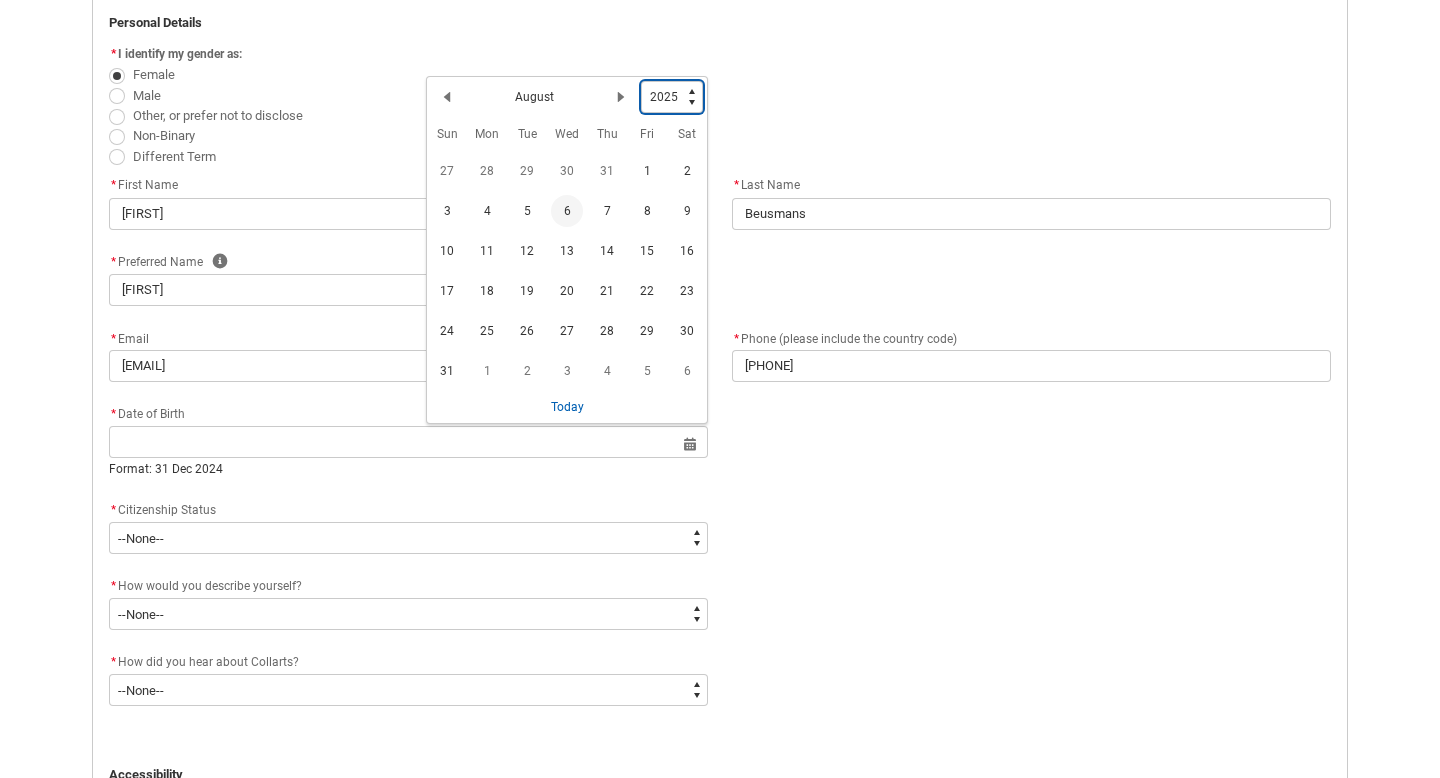 type on "2007" 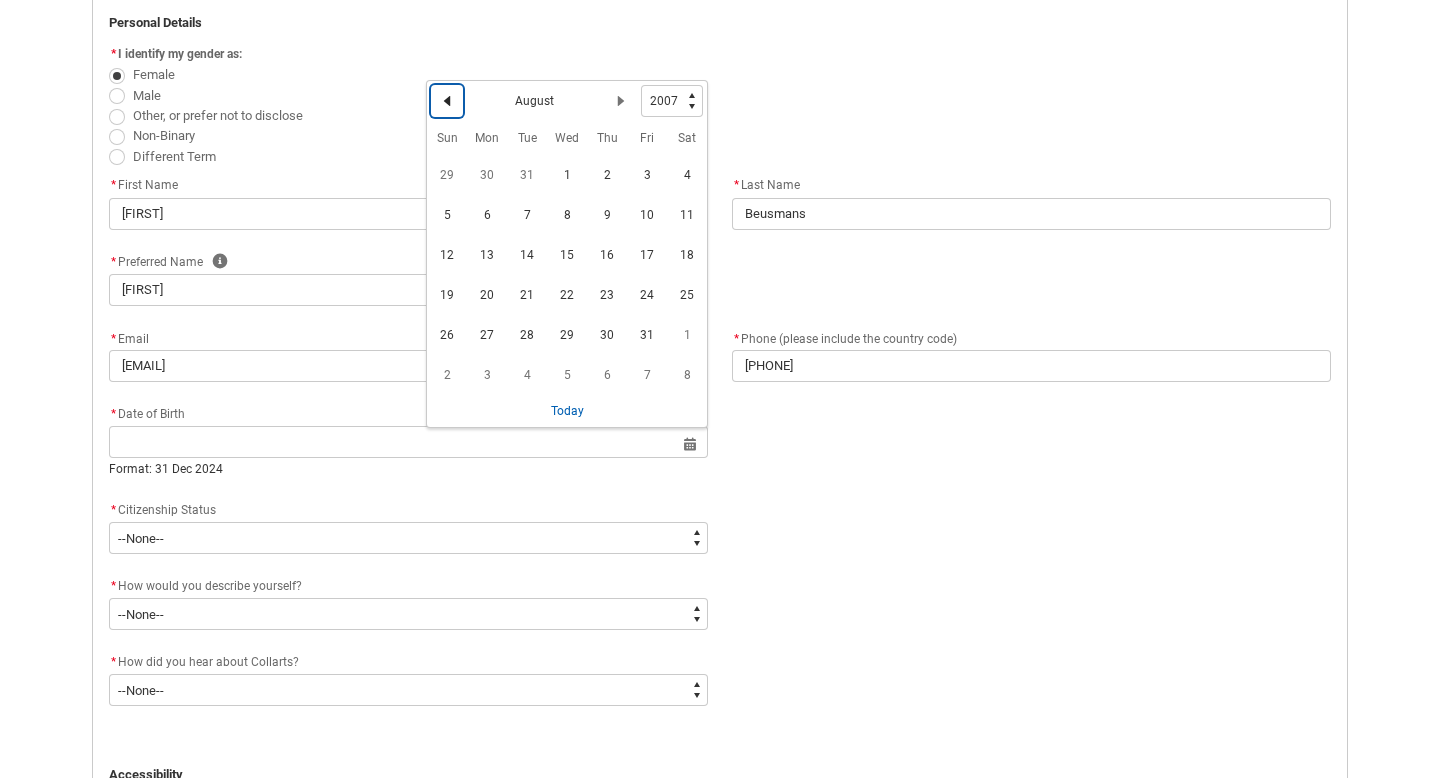 click 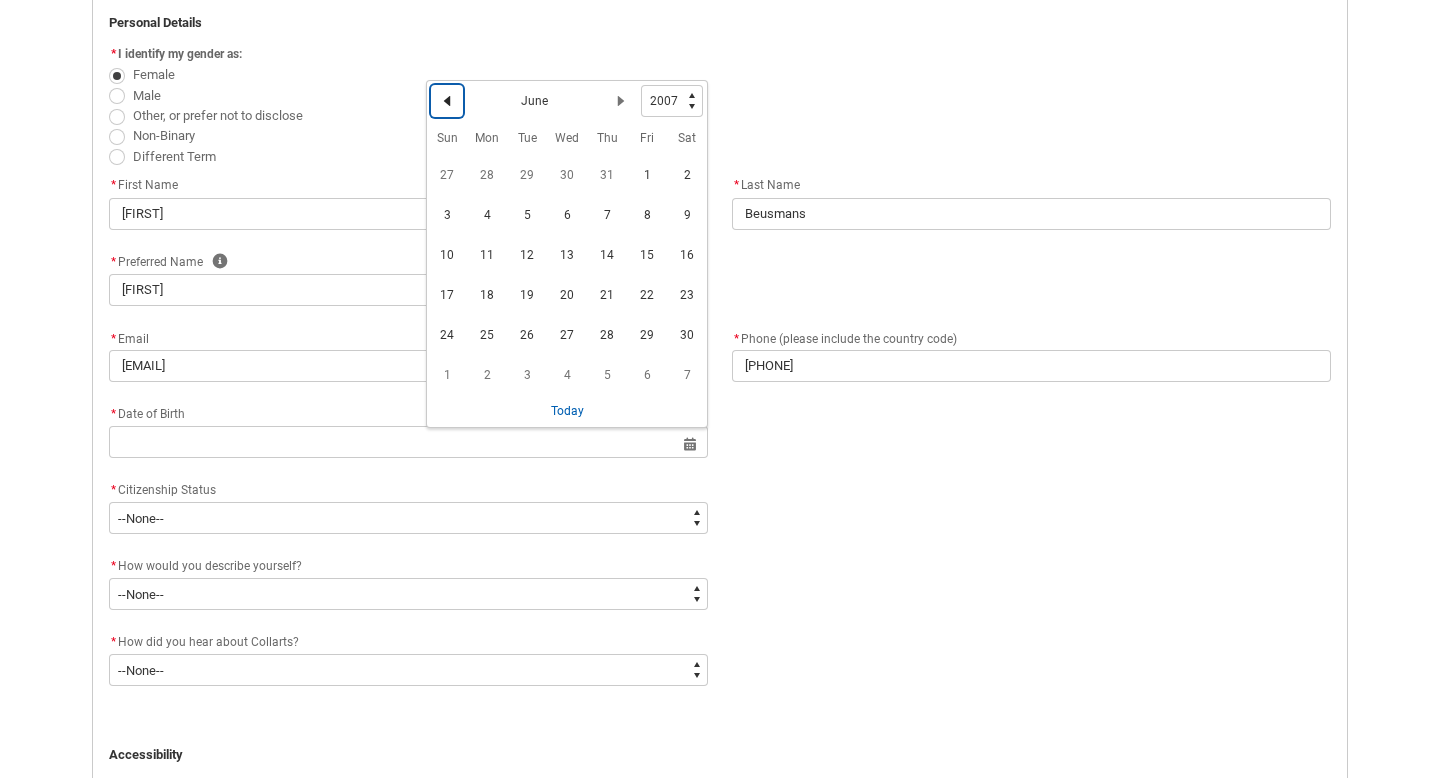 click 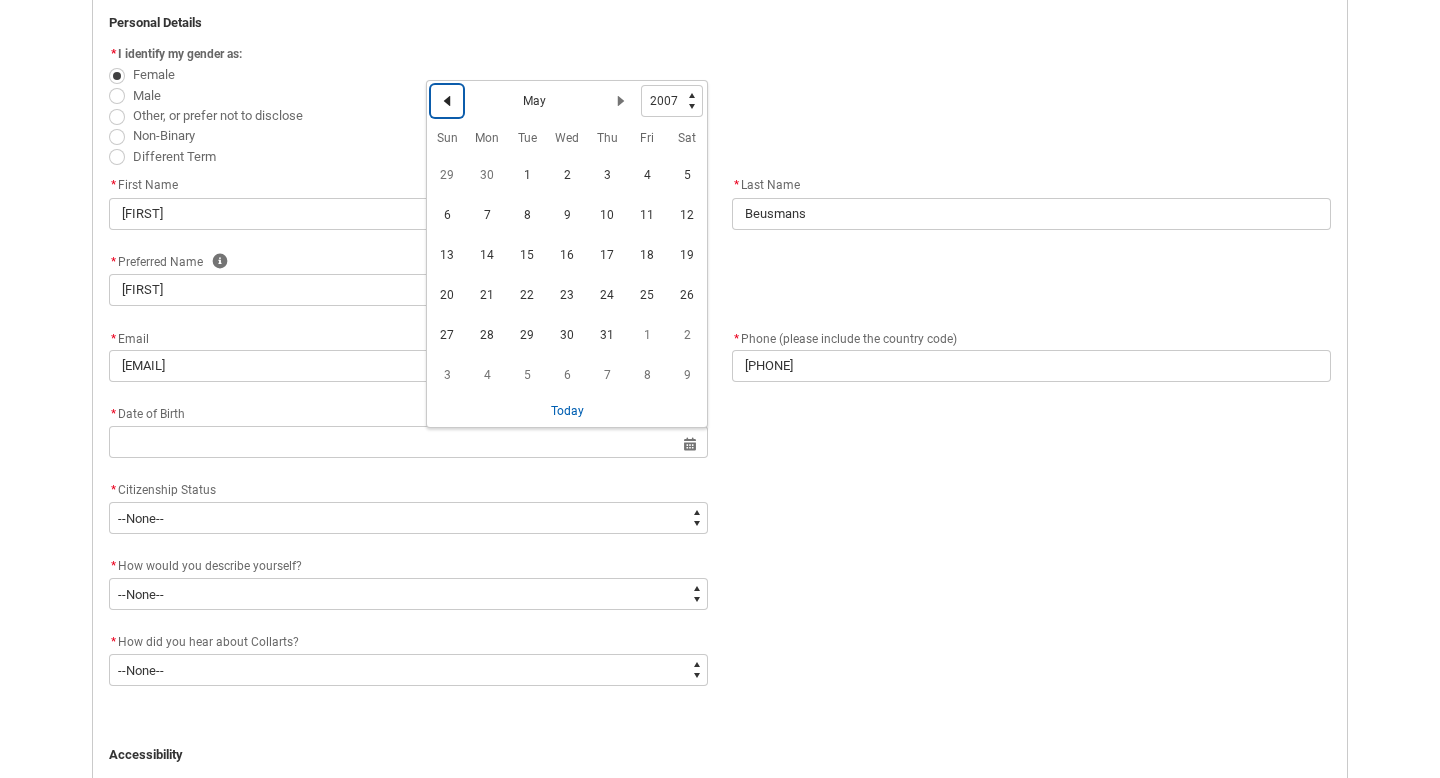 click 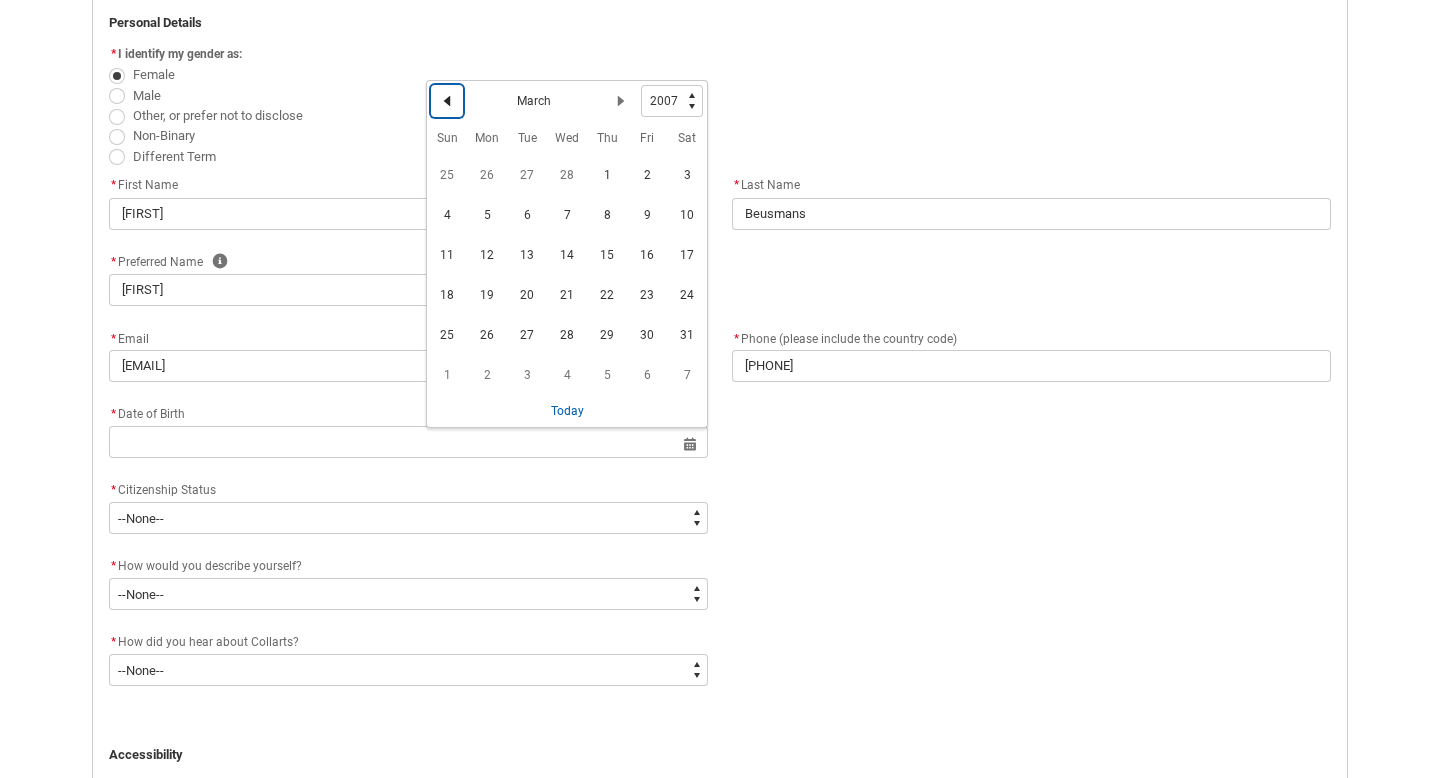 click 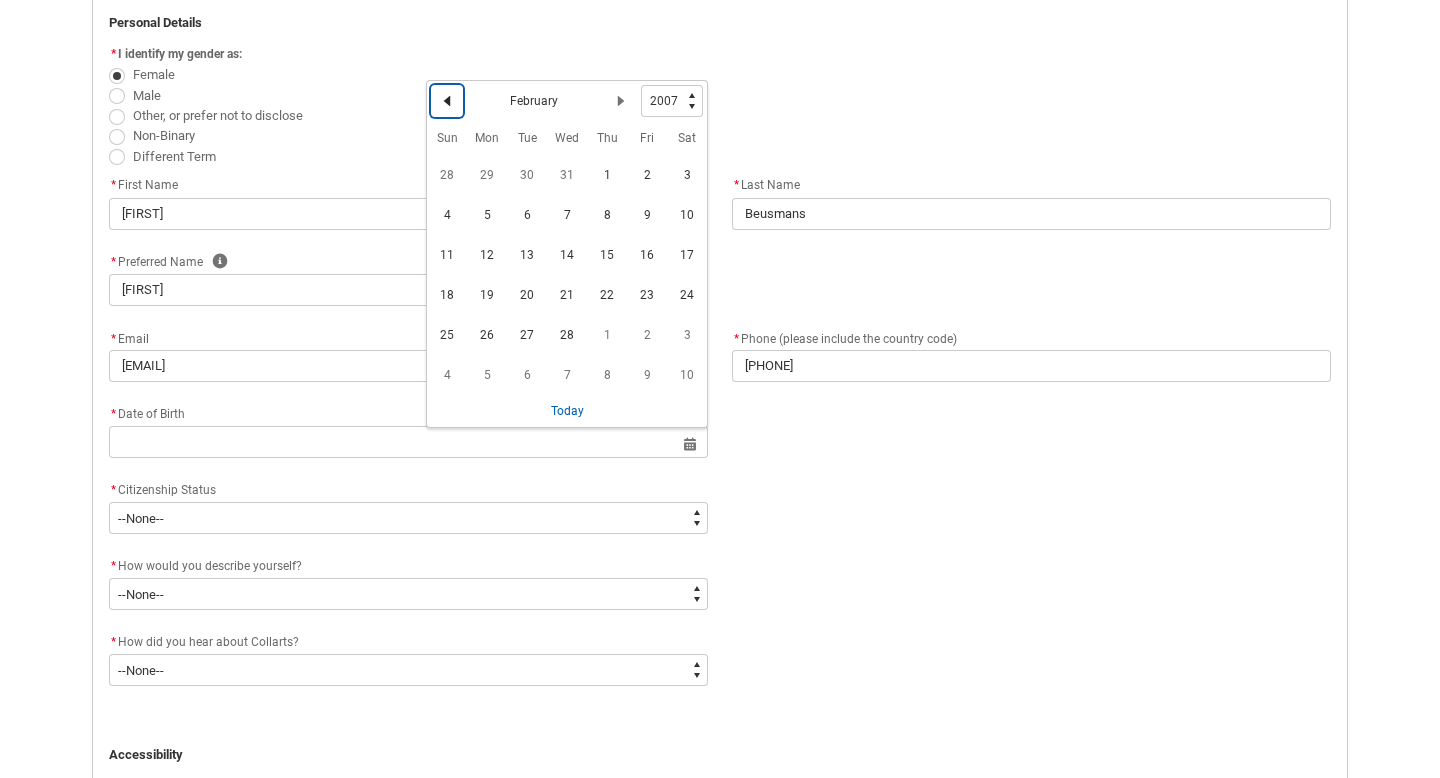 click 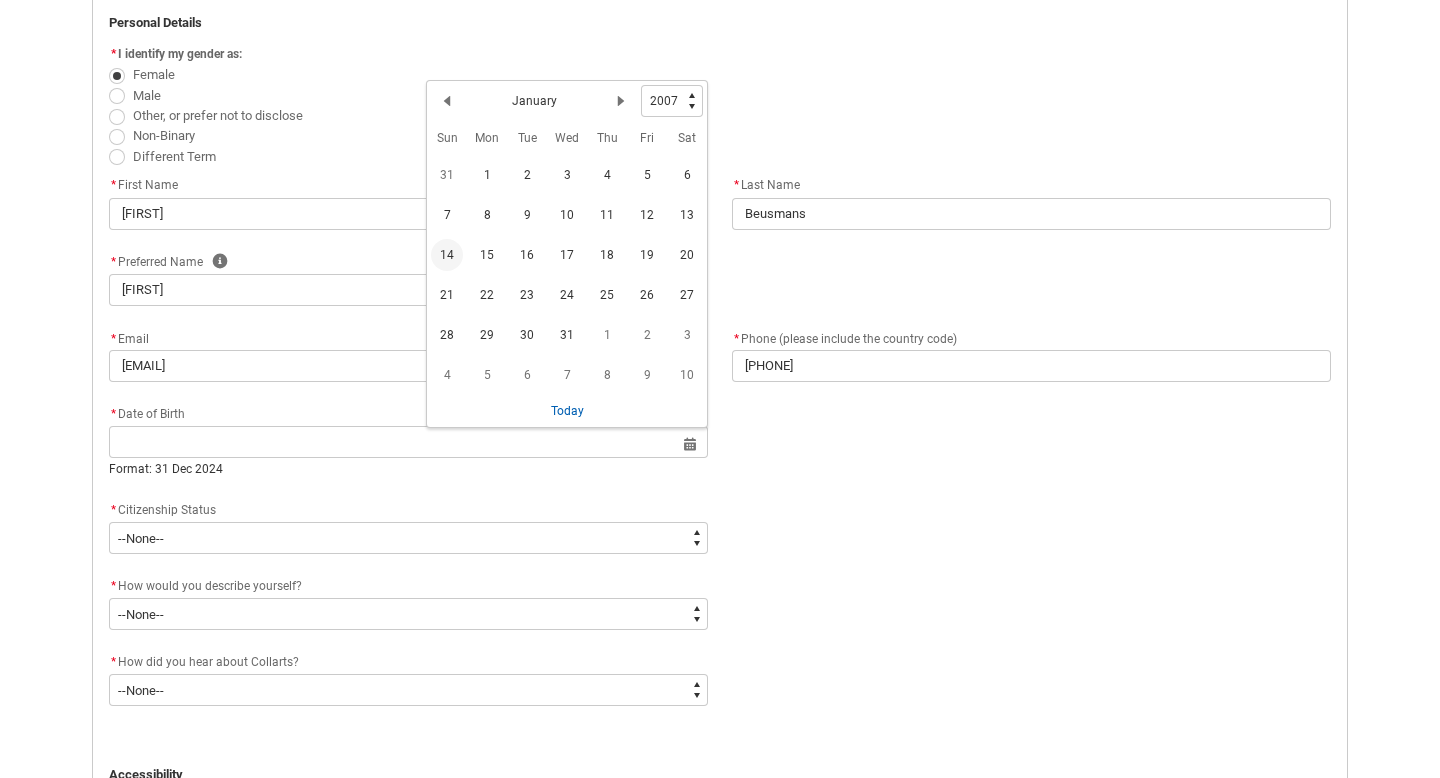 click on "14" 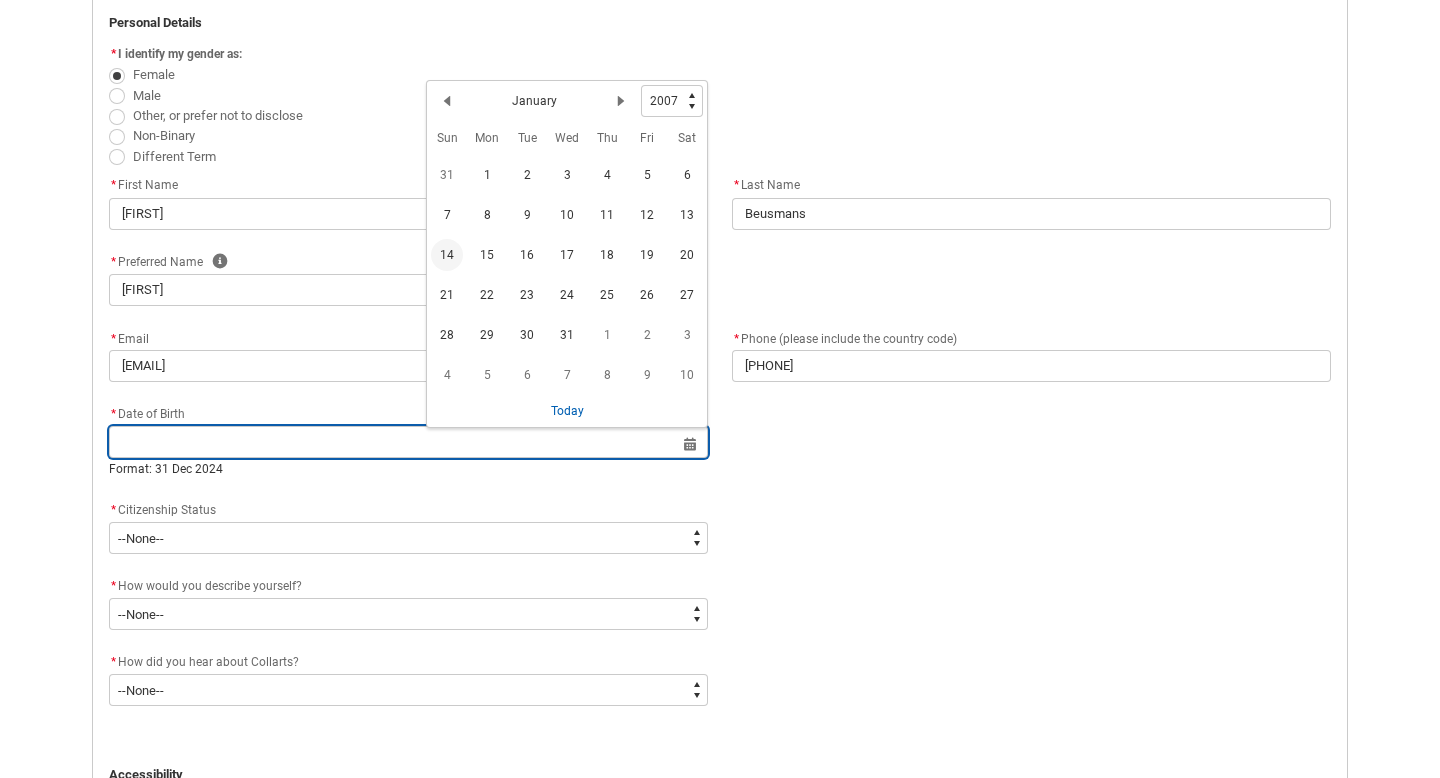 type on "2007-01-14" 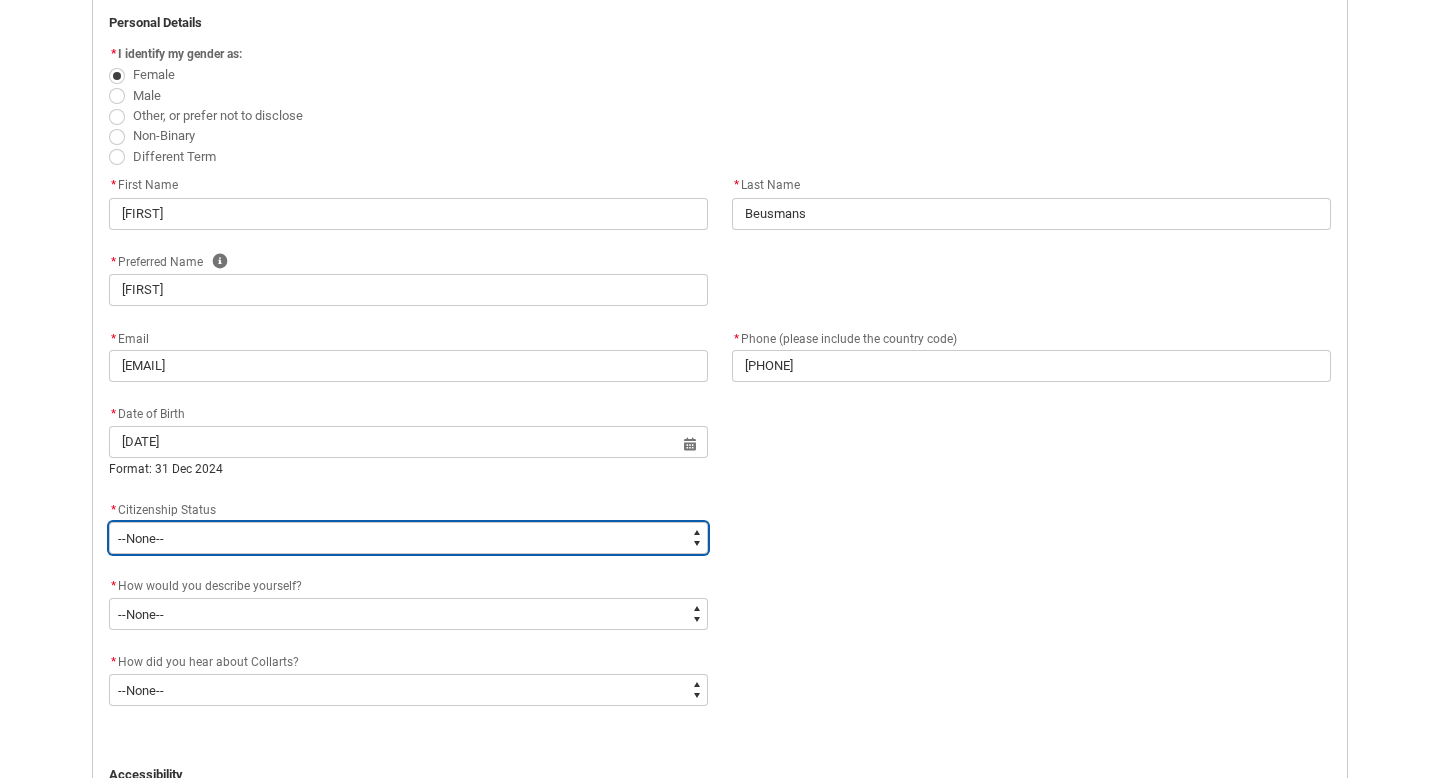 click on "--None-- Australian Citizen Humanitarian Visa New Zealand citizen Other Permanent Resident Visa Student Visa" at bounding box center (408, 538) 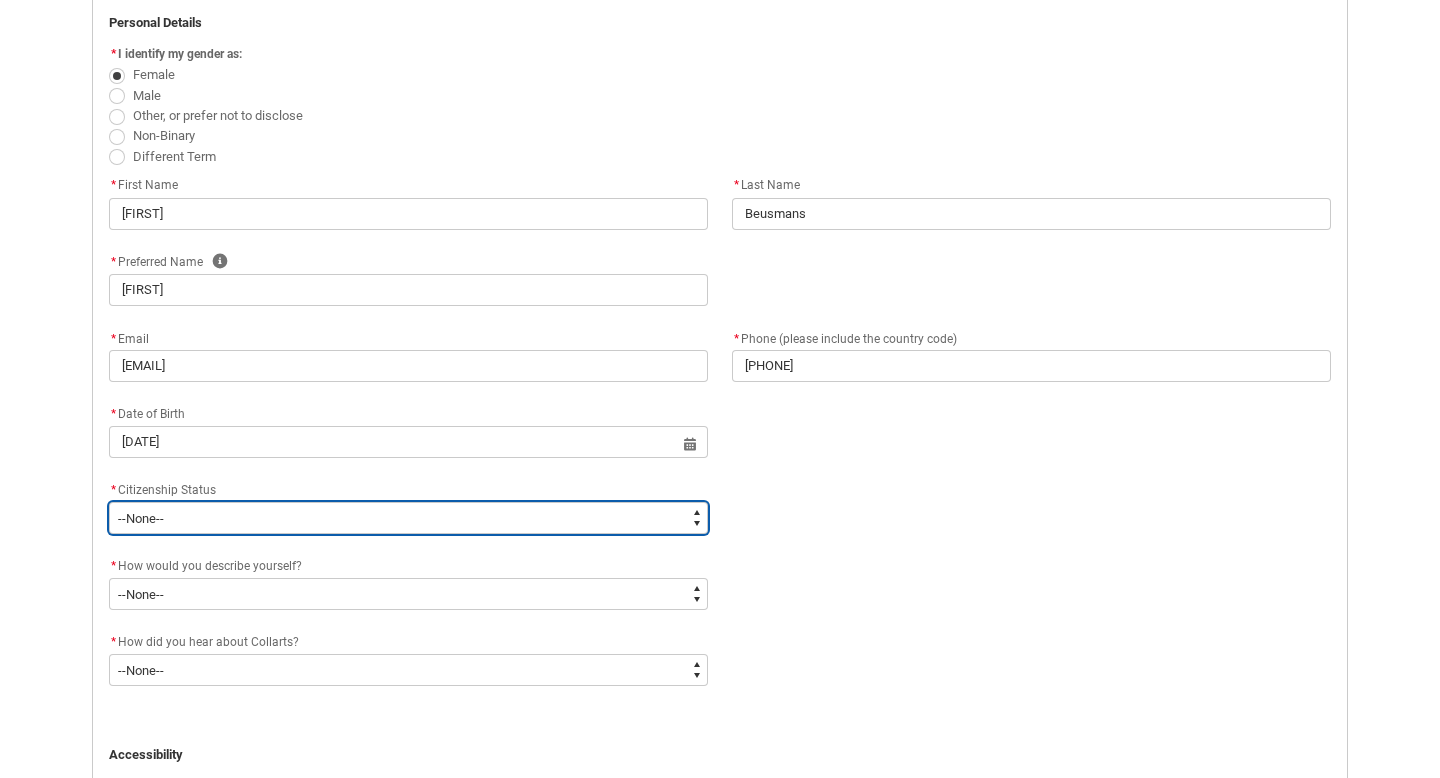 type on "Citizenship.1" 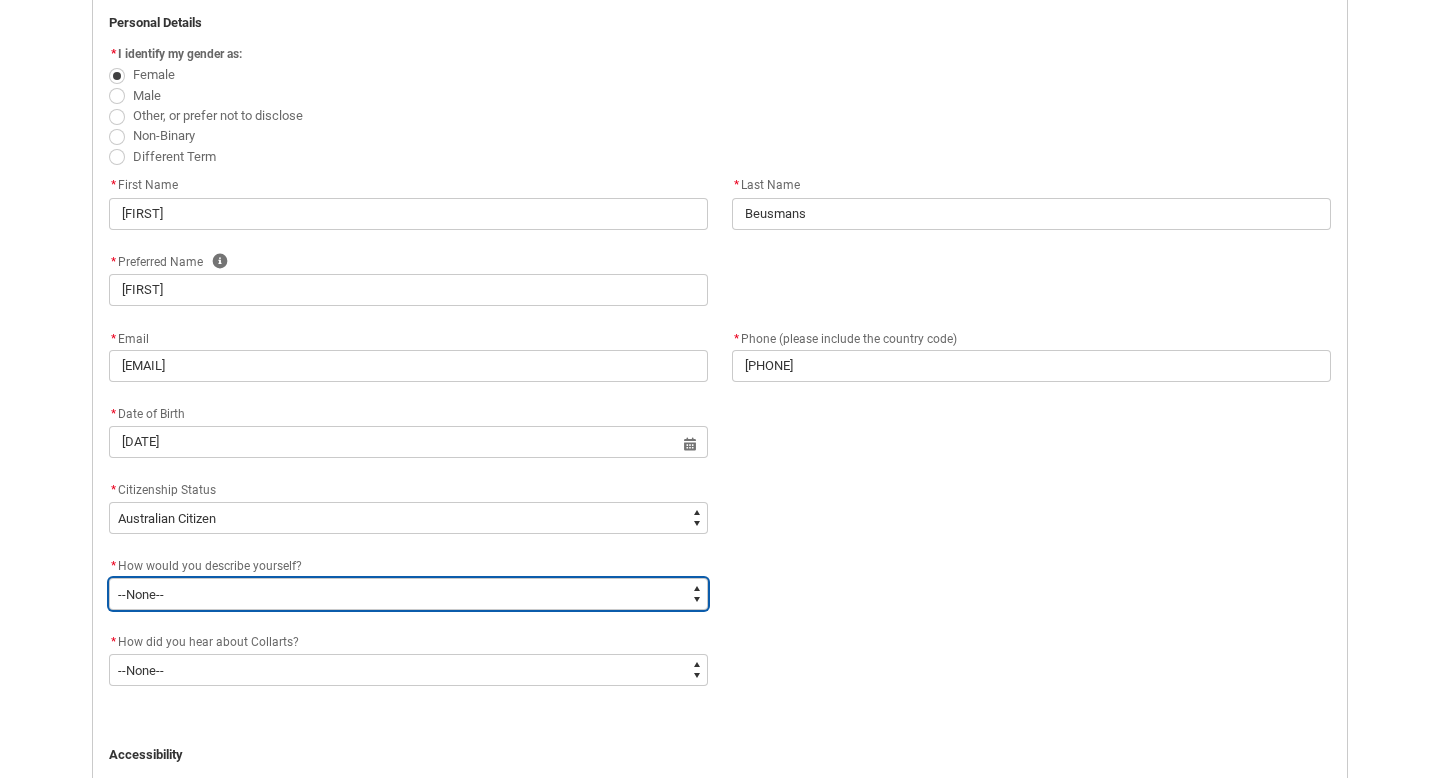click on "--None-- I'm currently in Year 12 and planning what I'll do after school I've completed Year 12 I took some time off after high school and want to return to study I'm looking to transfer from another college/university I'm looking for a career change I'm already in the industry/have a qualification and am looking to extend my skills" at bounding box center (408, 594) 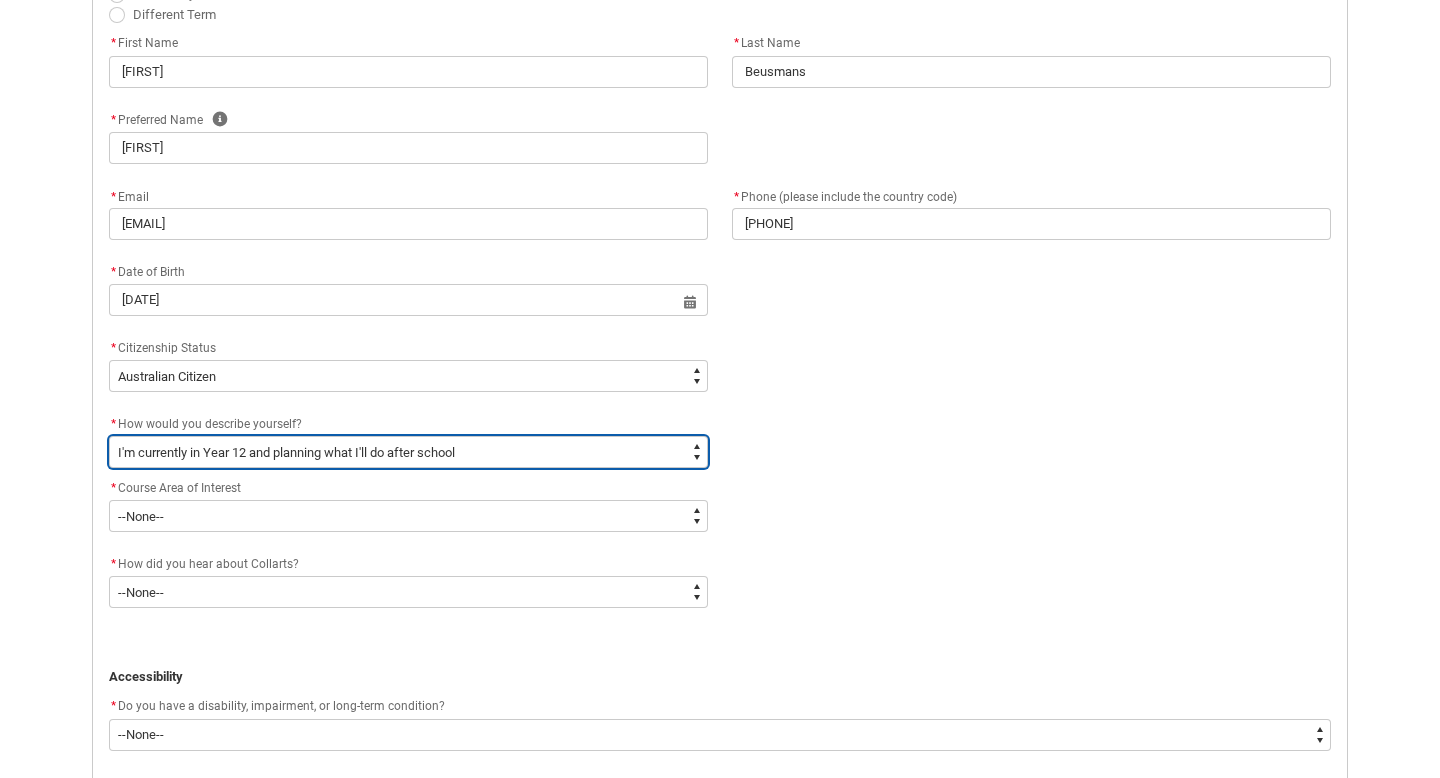 scroll, scrollTop: 685, scrollLeft: 0, axis: vertical 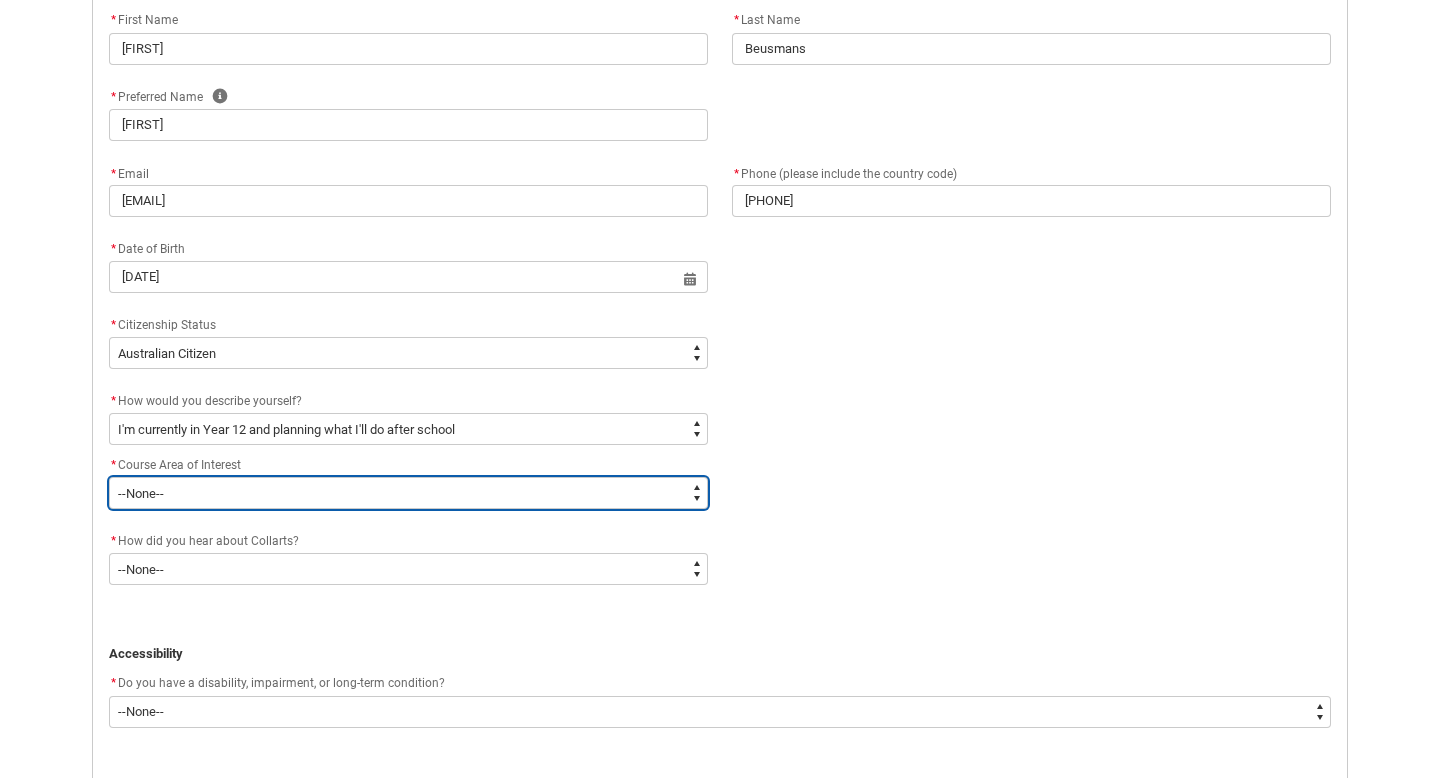 click on "--None-- Communication Courses Design Courses Entertainment Courses Performing Arts Courses" at bounding box center (408, 493) 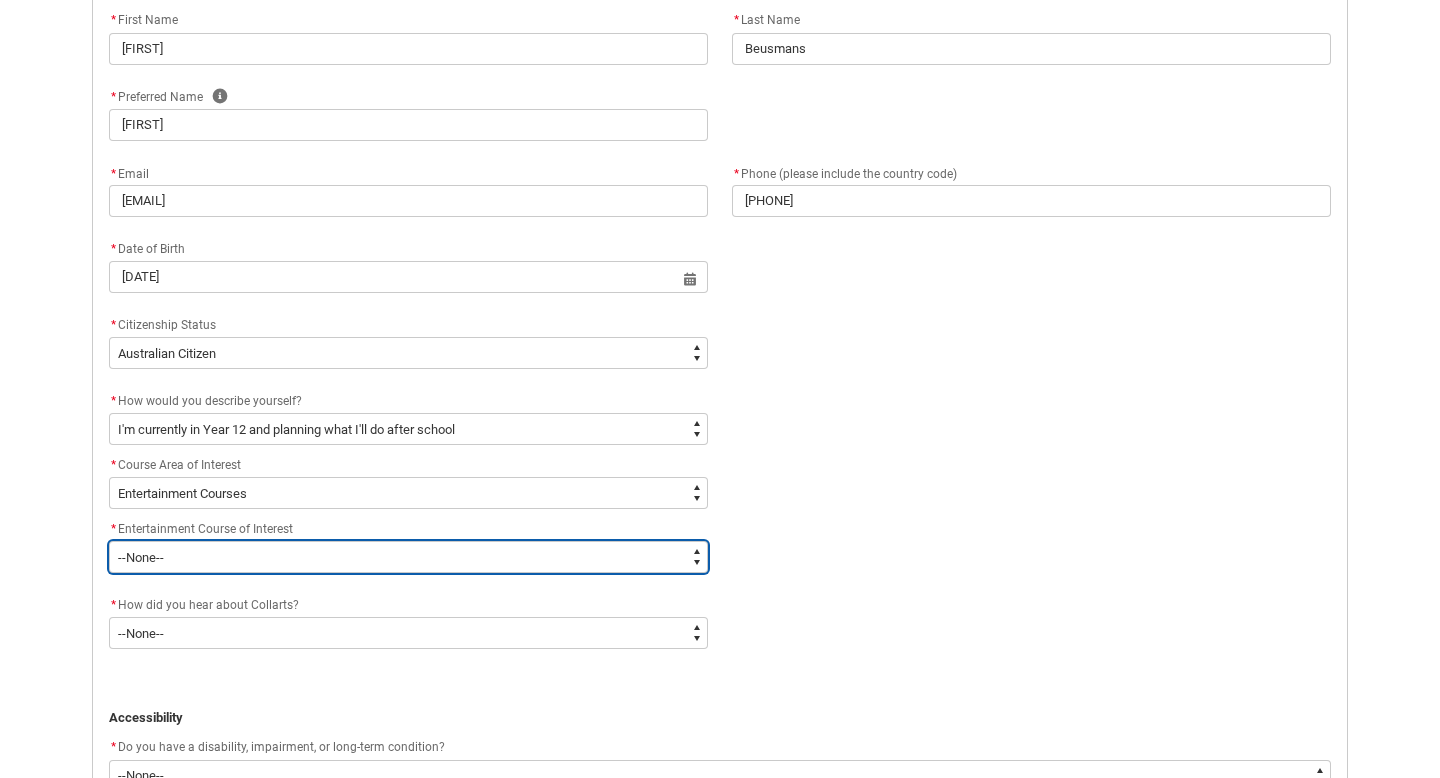 click on "--None-- Audio Engineering Entertainment Management Esports Management Event Management Music Performance Music Production Screen & Media" at bounding box center (408, 557) 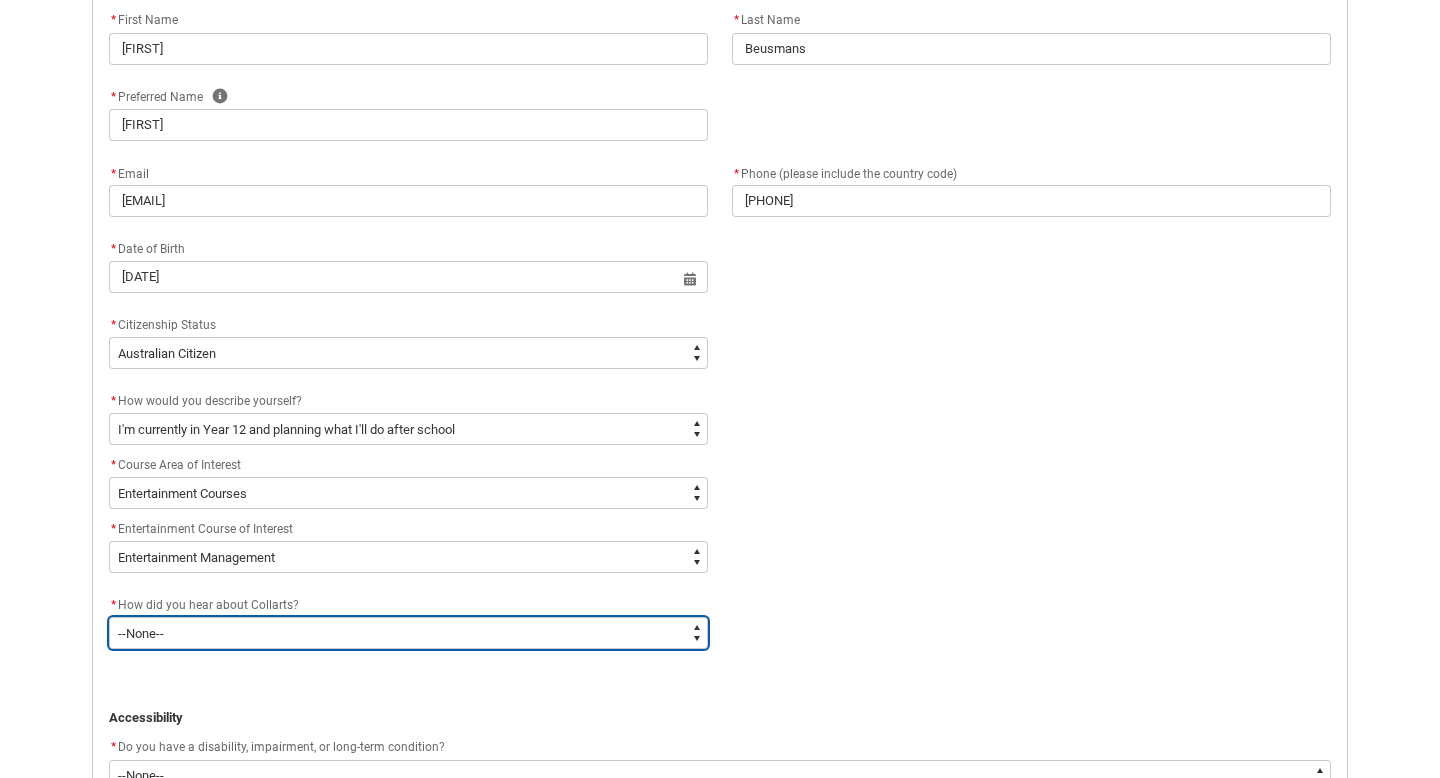 click on "--None-- Advertising - Facebook Advertising - Google Advertising - Instagram Advertising - YouTube Advertising - Other Career Advisor Career Expo Collarts Newsletter/Email Collarts Website Festivals/Events Freeza/Amplified In the Media Online Search (Google) Radio Signage Socials (Facebook, Instagram, TikTok, LinkedIn etc) Spotify VET course at school VTAC Word of mouth Workshops at Collarts Workshops at school Other" at bounding box center [408, 633] 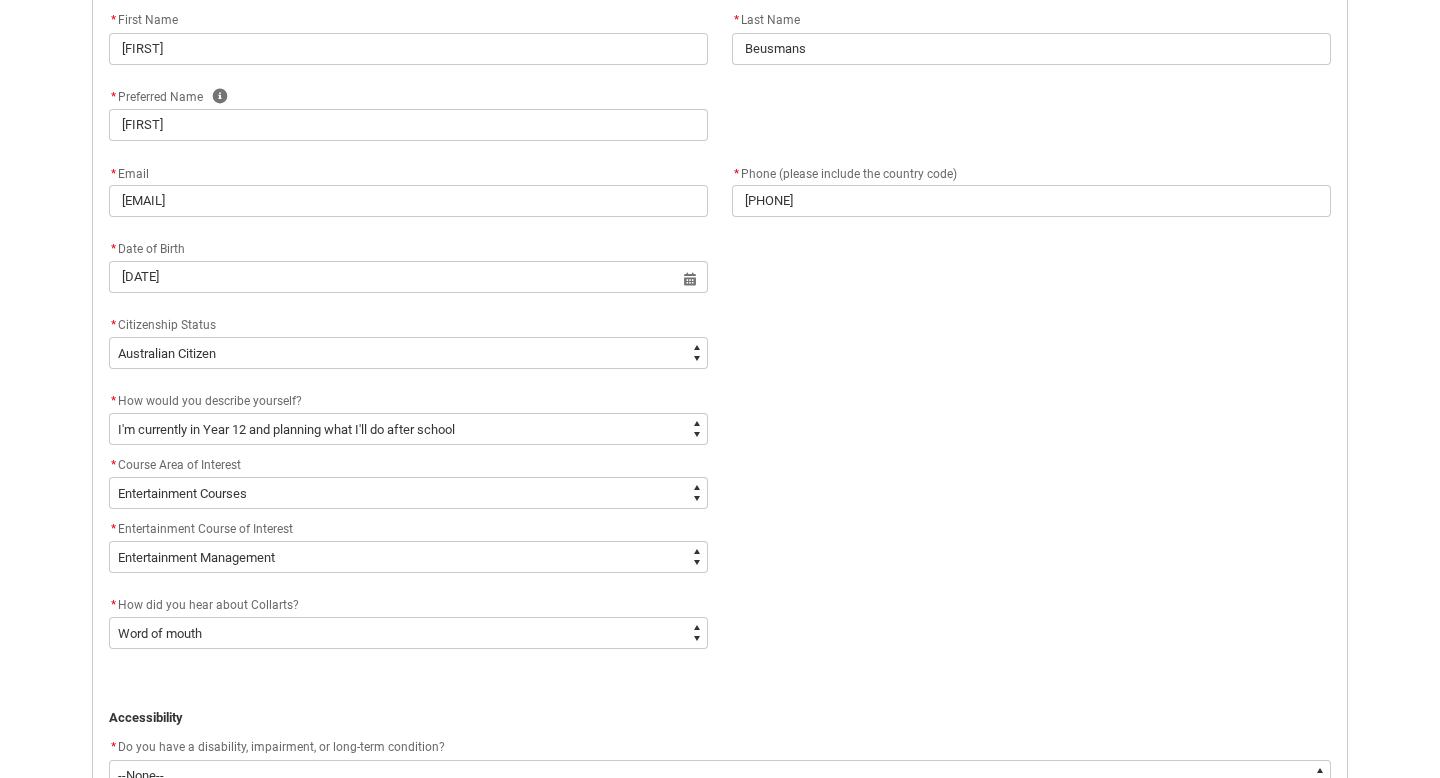 click on "Application Form - Step 2 Personal Details ﻿ Personal Details * I identify my gender as: Female Male Other, or prefer not to disclose Non-Binary Different Term * First Name [FIRST] * Last Name [LAST] * Preferred Name Help [FIRST] * Email [EMAIL] * Phone (please include the country code) [PHONE] * Date of Birth [DATE] Select a date for   Format: 31 Dec 2024 * Citizenship Status *   --None-- Australian Citizen Humanitarian Visa New Zealand citizen Other Permanent Resident Visa Student Visa * How would you describe yourself? *   --None-- I'm currently in Year 12 and planning what I'll do after school I've completed Year 12 I took some time off after high school and want to return to study I'm looking to transfer from another college/university I'm looking for a career change I'm already in the industry/have a qualification and am looking to extend my skills * Course Area of Interest *   --None-- Communication Courses Design Courses Entertainment Courses Performing Arts Courses * *   * *" at bounding box center [720, 431] 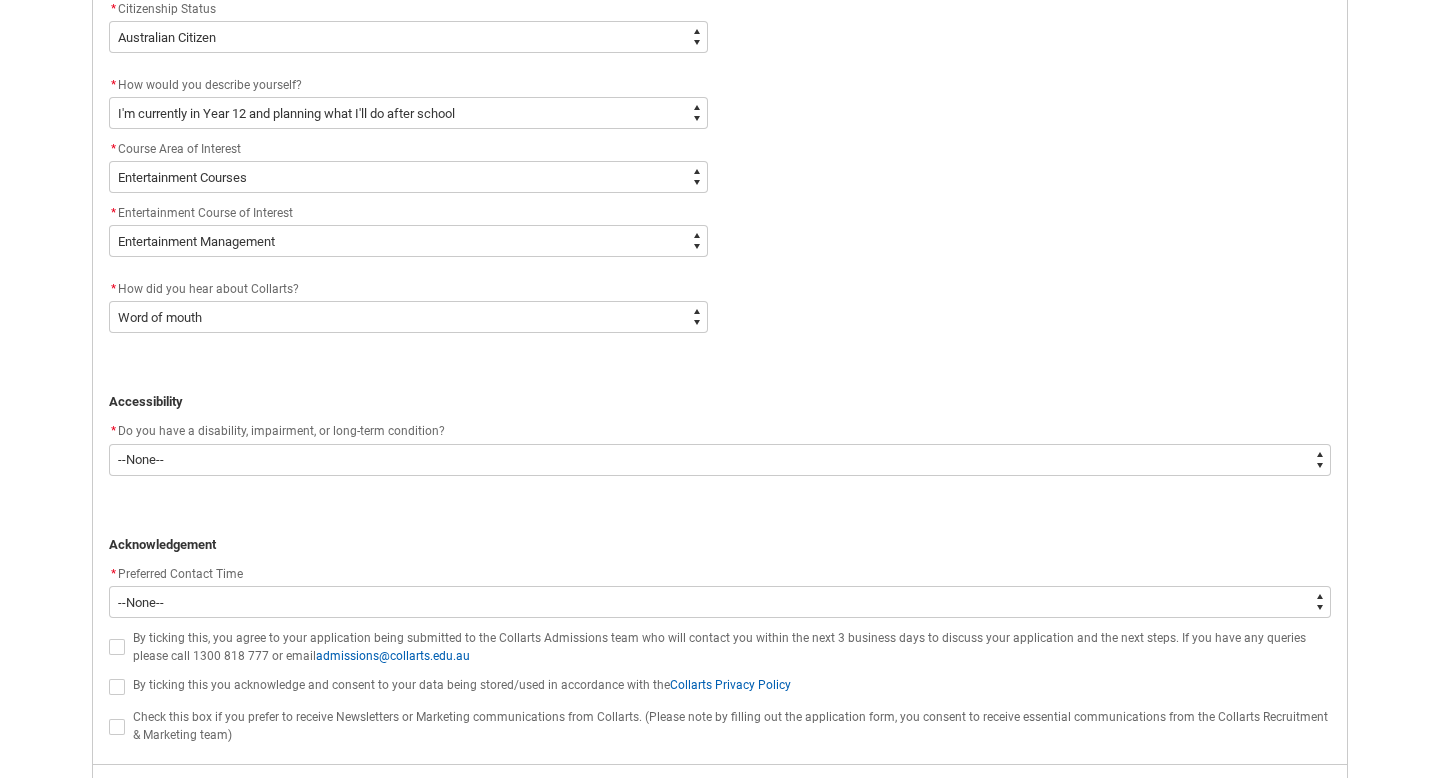 scroll, scrollTop: 1004, scrollLeft: 0, axis: vertical 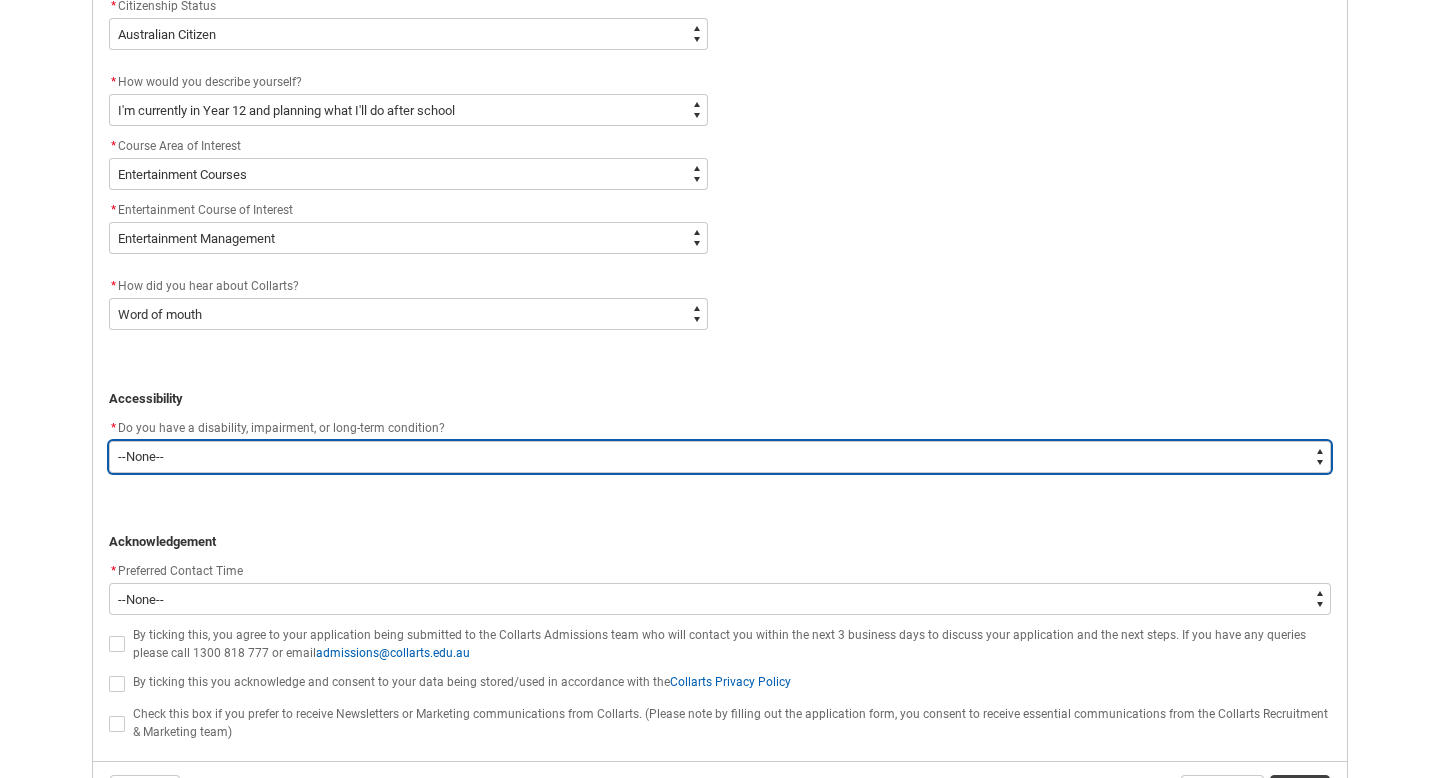 click on "--None-- Yes No" at bounding box center (720, 457) 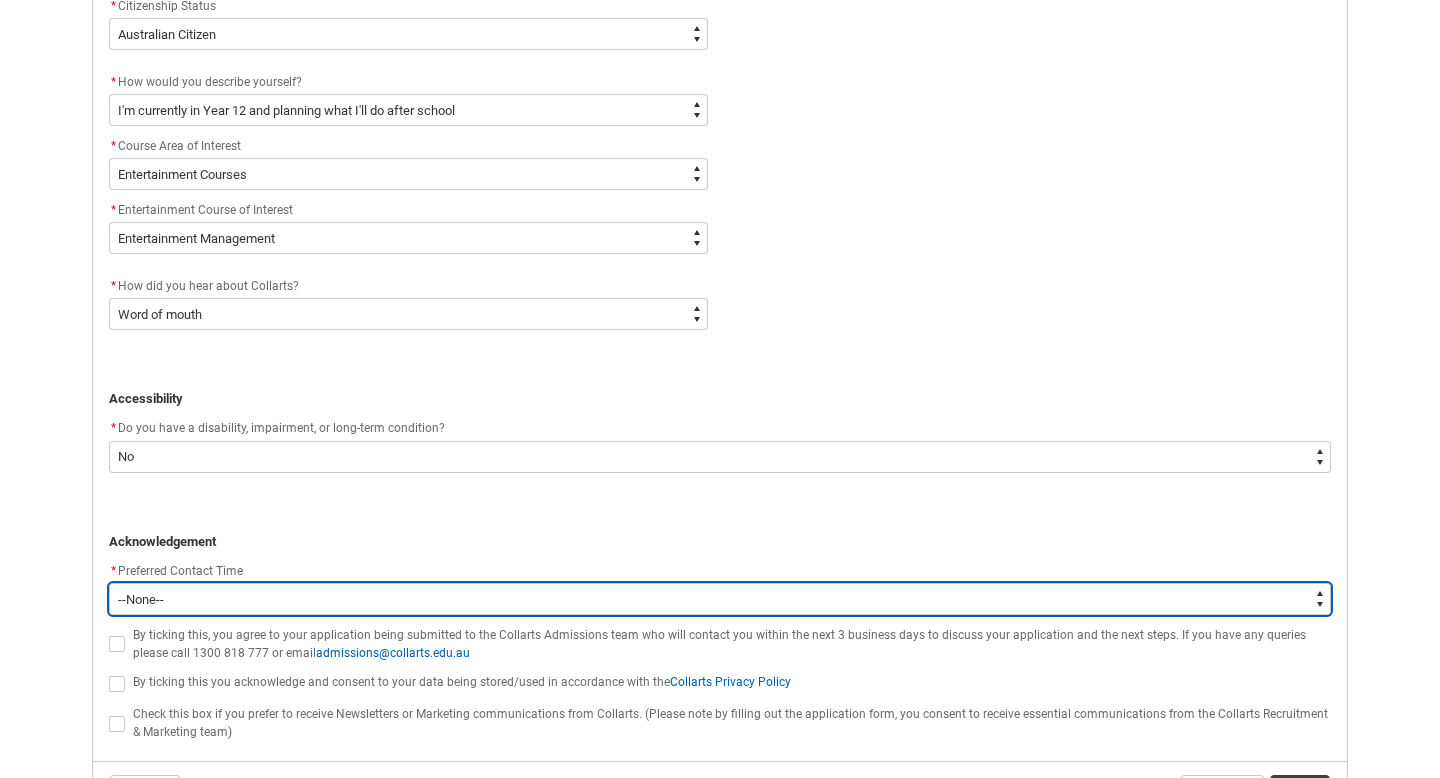 click on "--None-- Morning (9:00AM-12:00PM) Afternoon (12:00PM-5:00PM)" at bounding box center [720, 599] 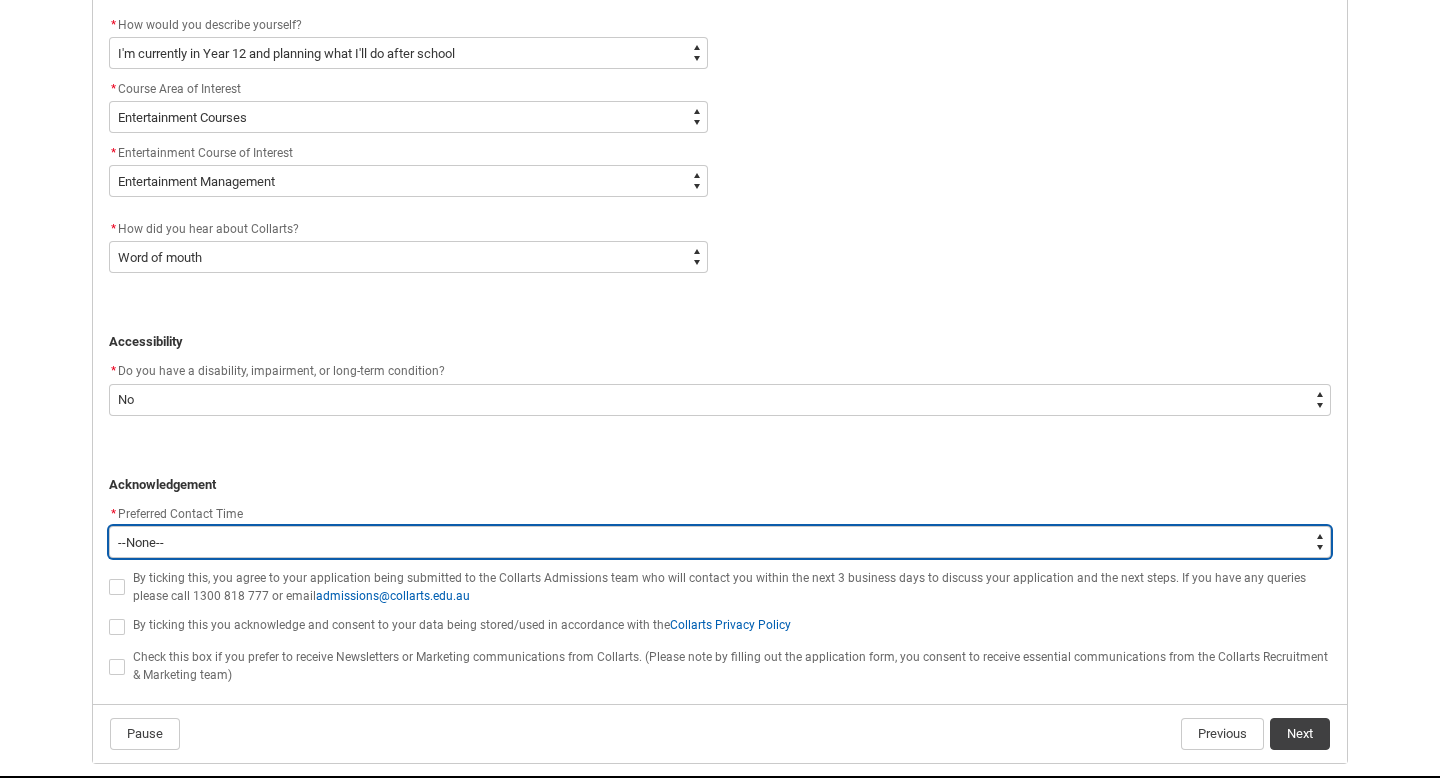 scroll, scrollTop: 1077, scrollLeft: 0, axis: vertical 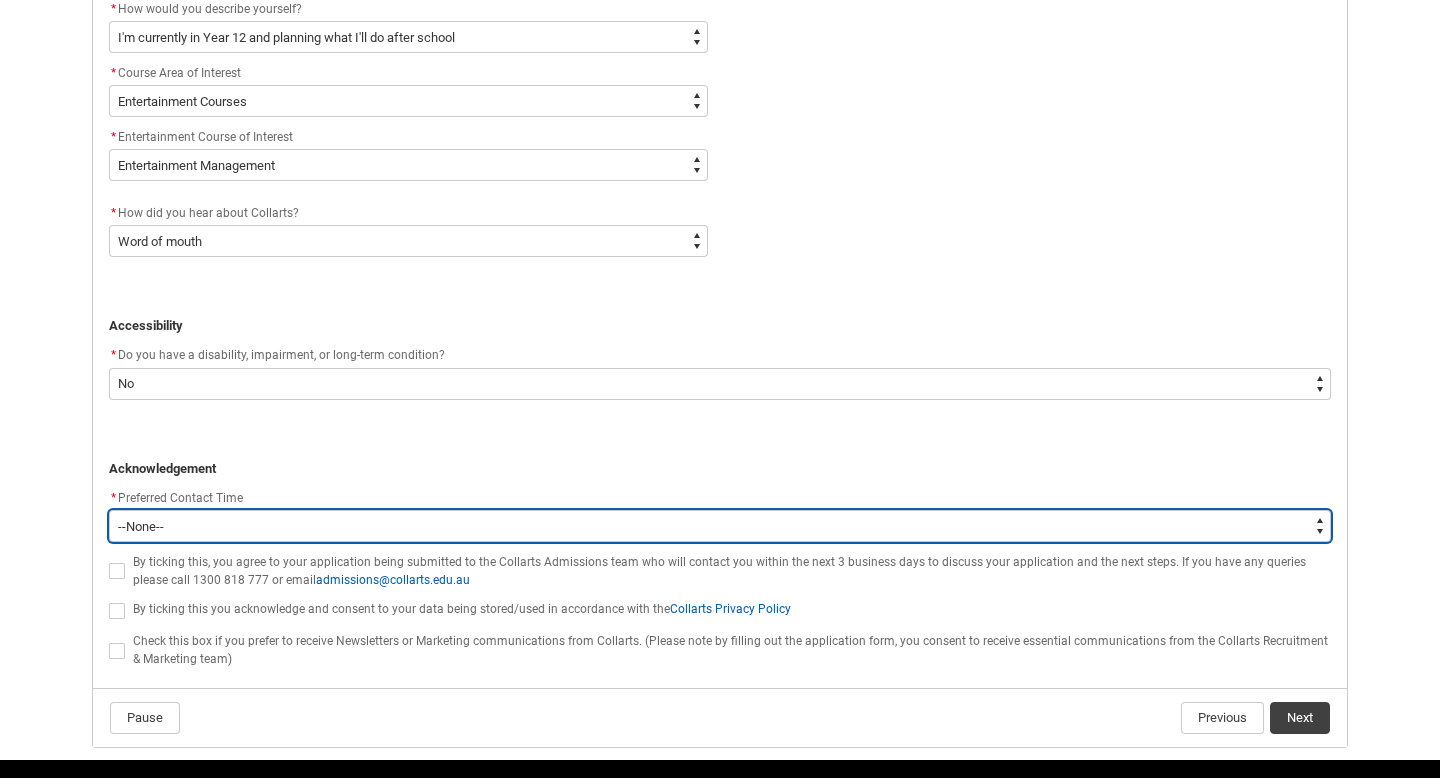click on "--None-- Morning (9:00AM-12:00PM) Afternoon (12:00PM-5:00PM)" at bounding box center [720, 526] 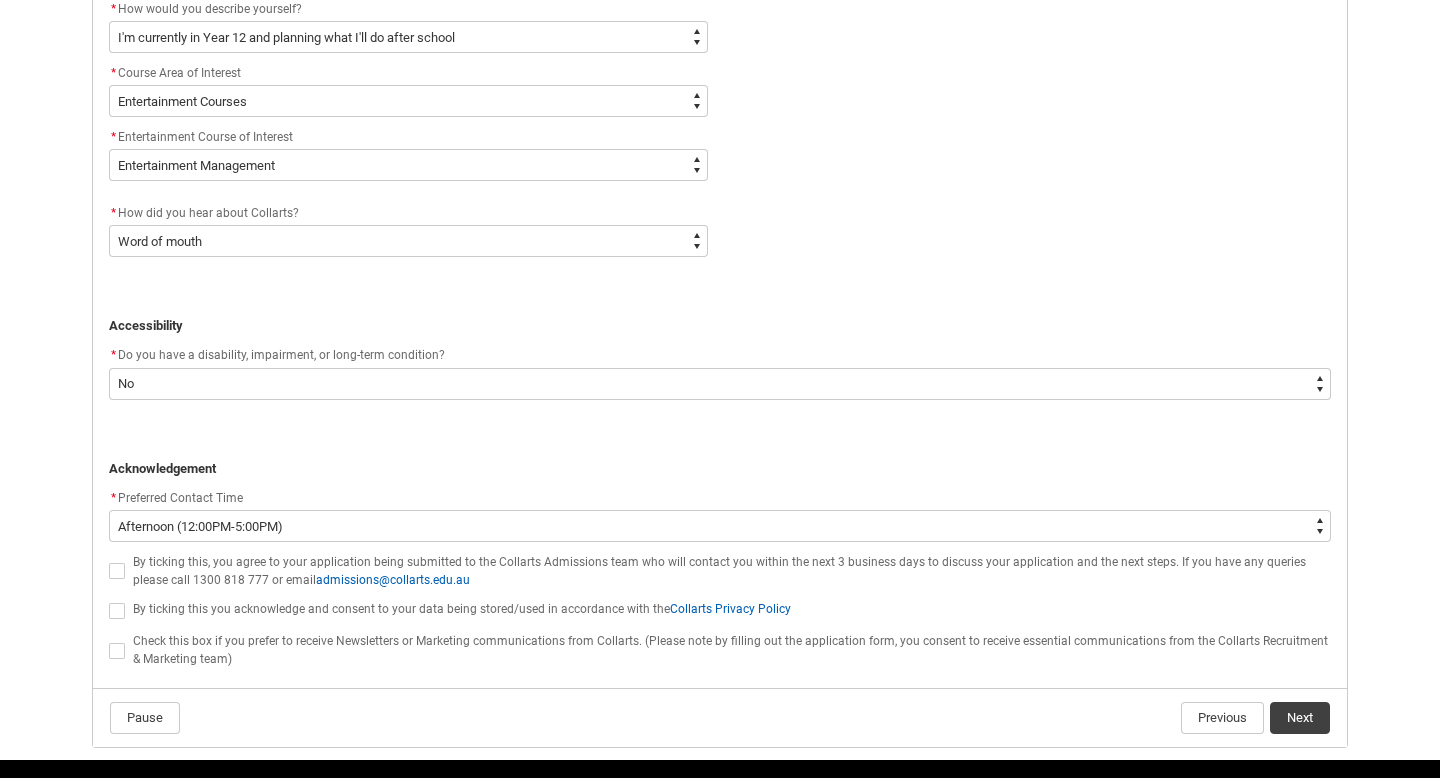 click on "By ticking this, you agree to your application being submitted to the Collarts Admissions team who will contact you within the next 3 business days to discuss your application and the next steps. If you have any queries please call 1300 818 777 or email  [EMAIL]" at bounding box center (719, 571) 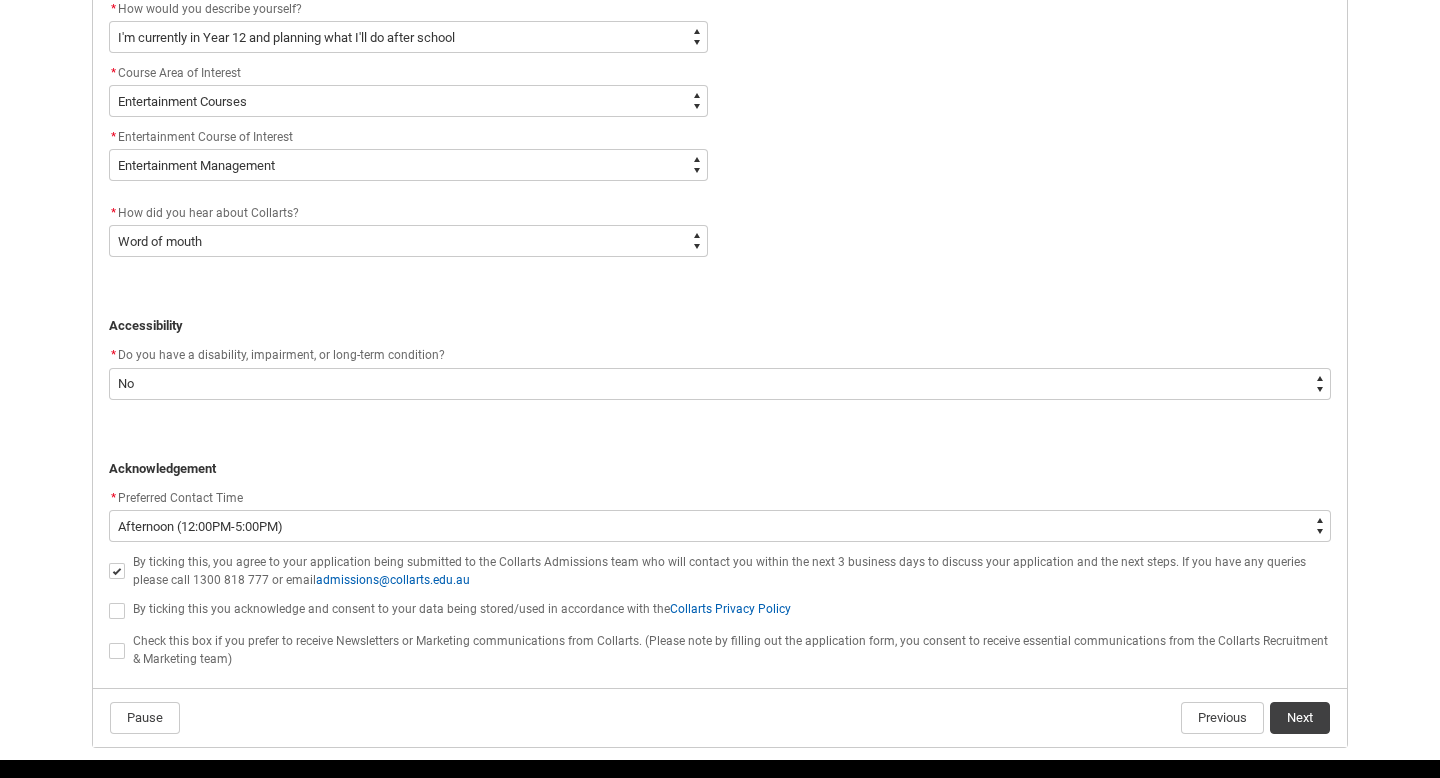 checkbox on "true" 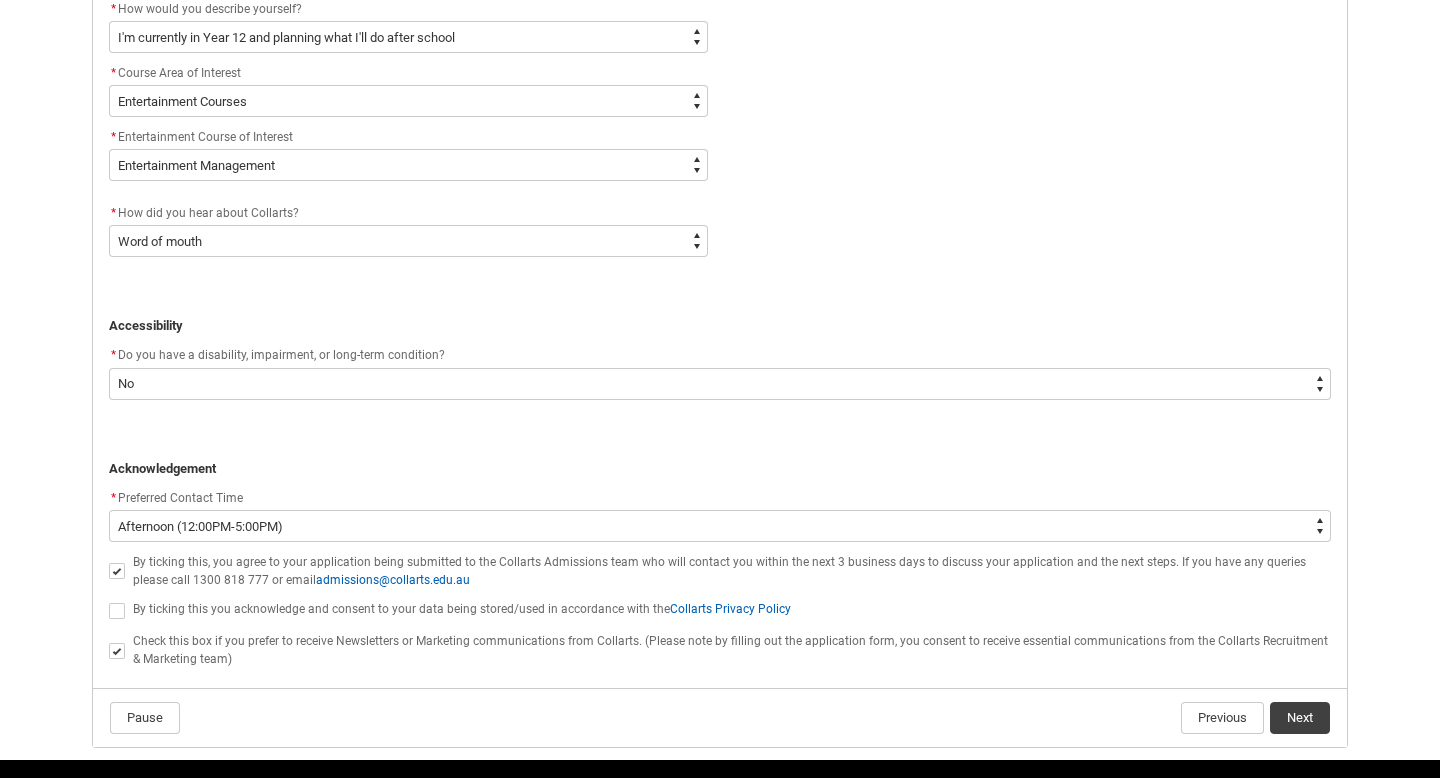 checkbox on "true" 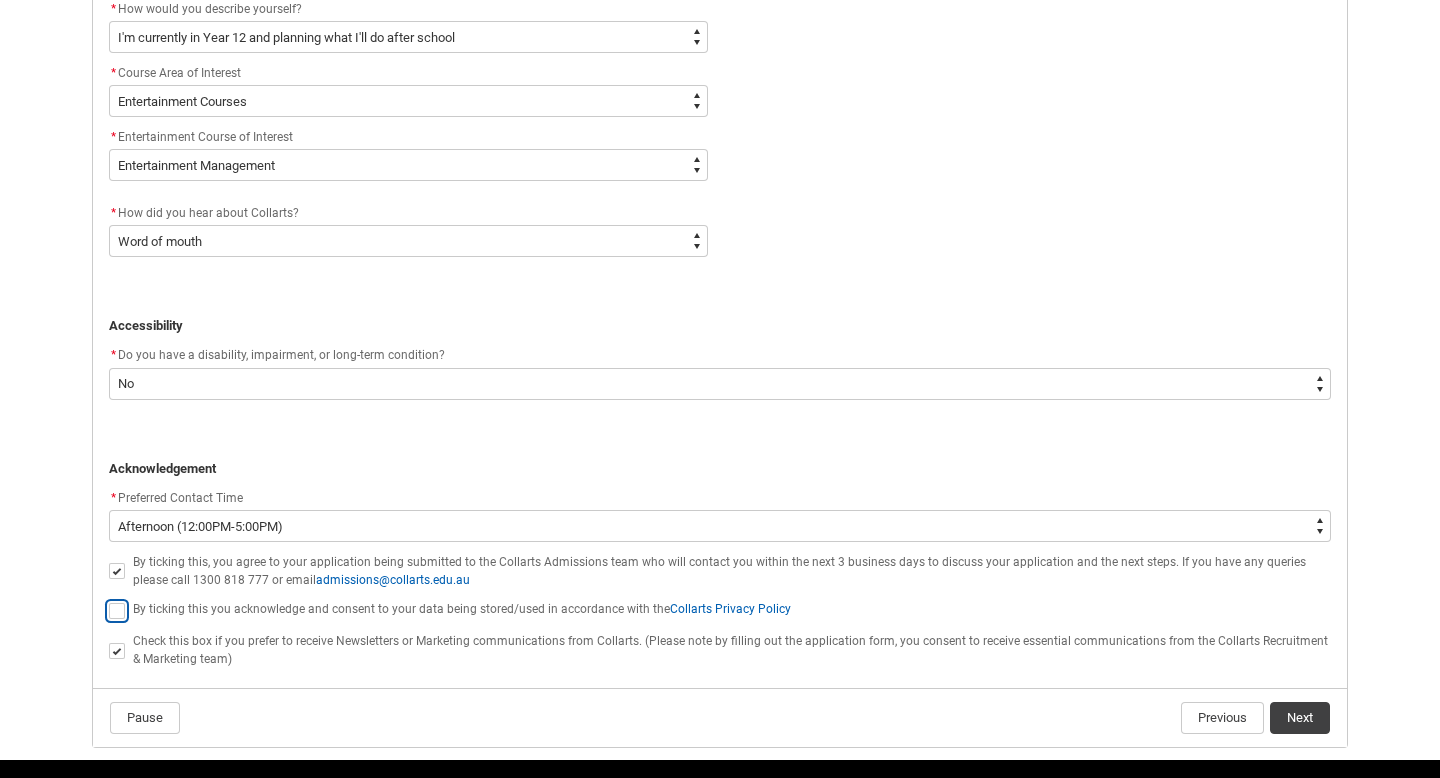 click at bounding box center [108, 600] 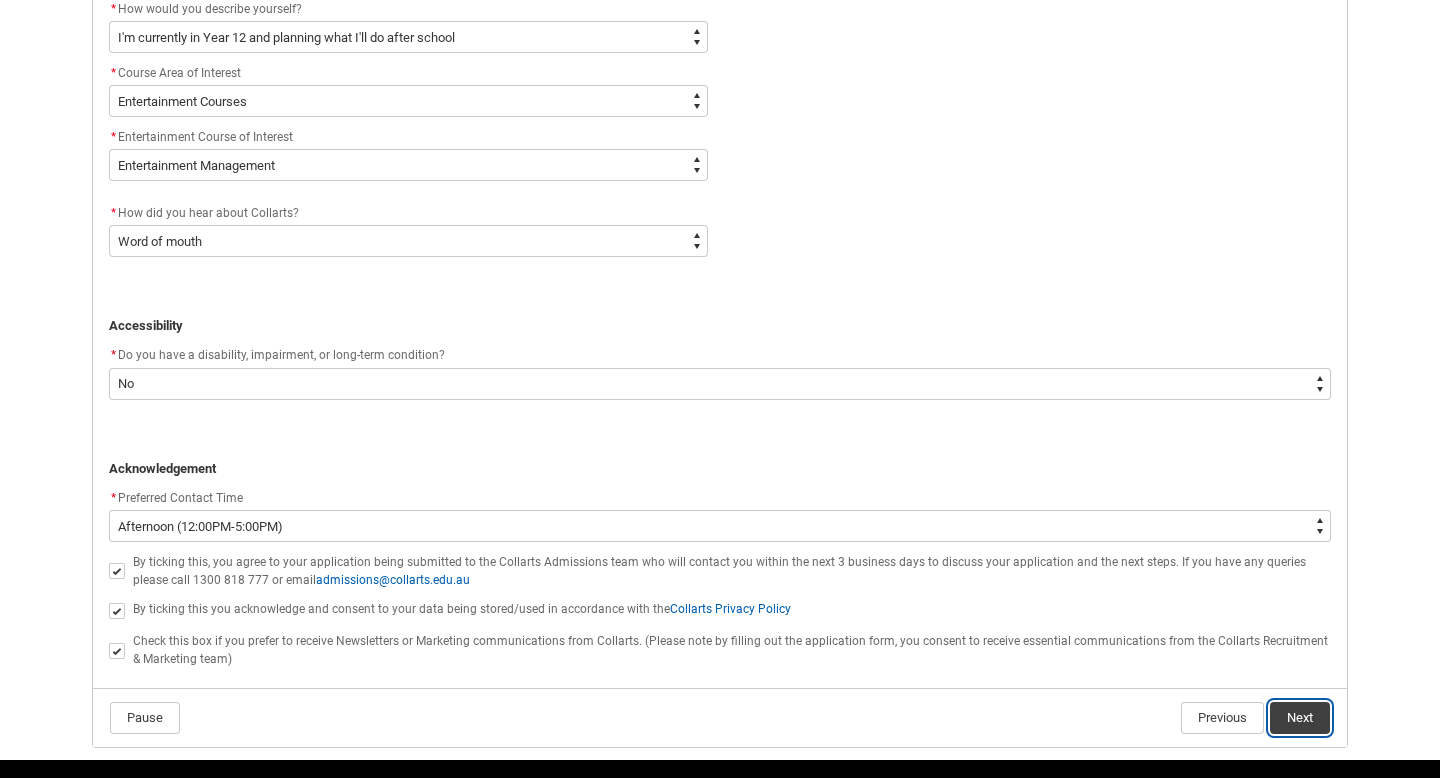 click on "Next" 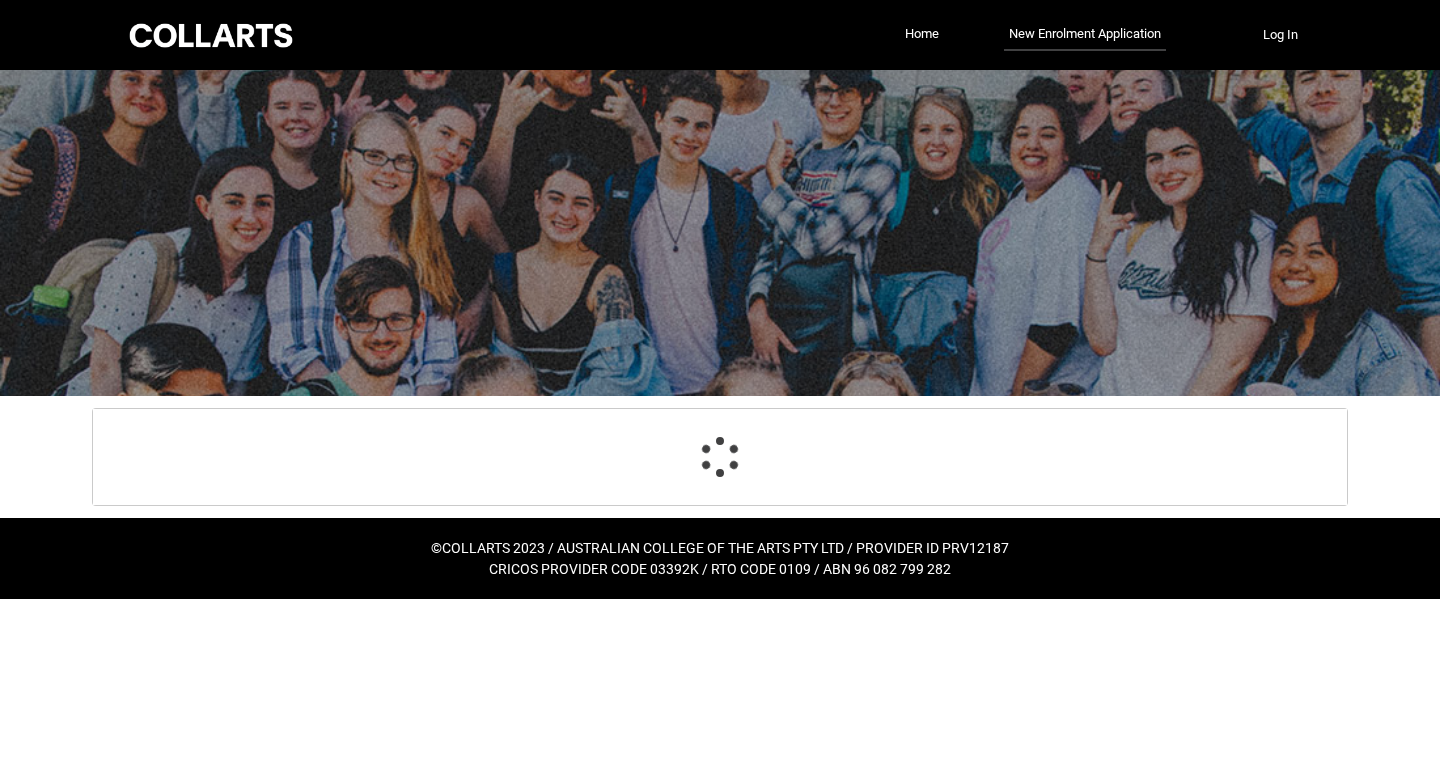 scroll, scrollTop: 0, scrollLeft: 0, axis: both 